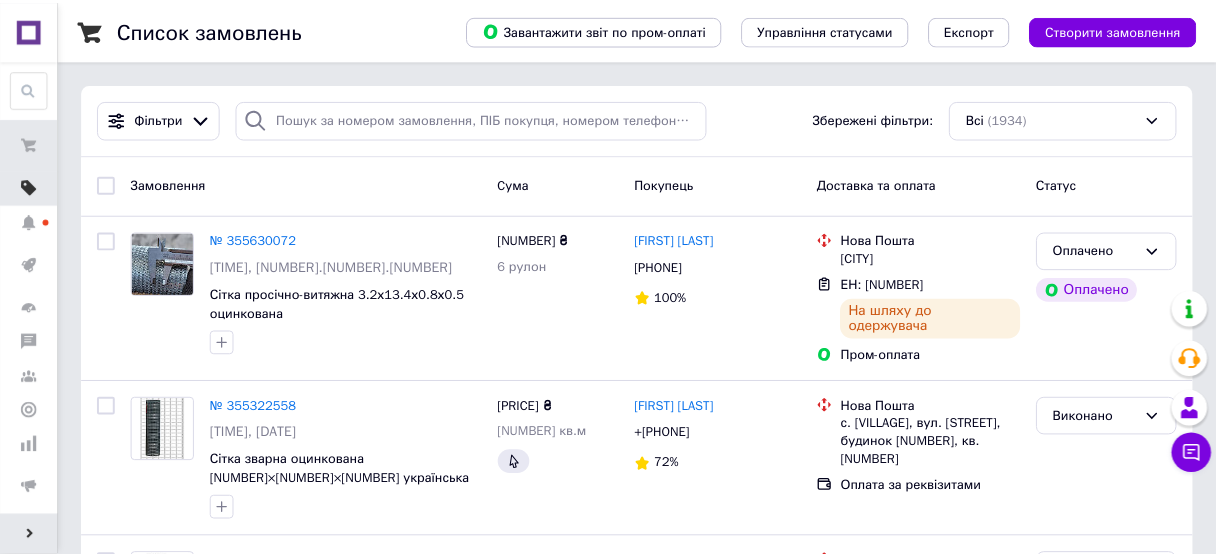 scroll, scrollTop: 0, scrollLeft: 0, axis: both 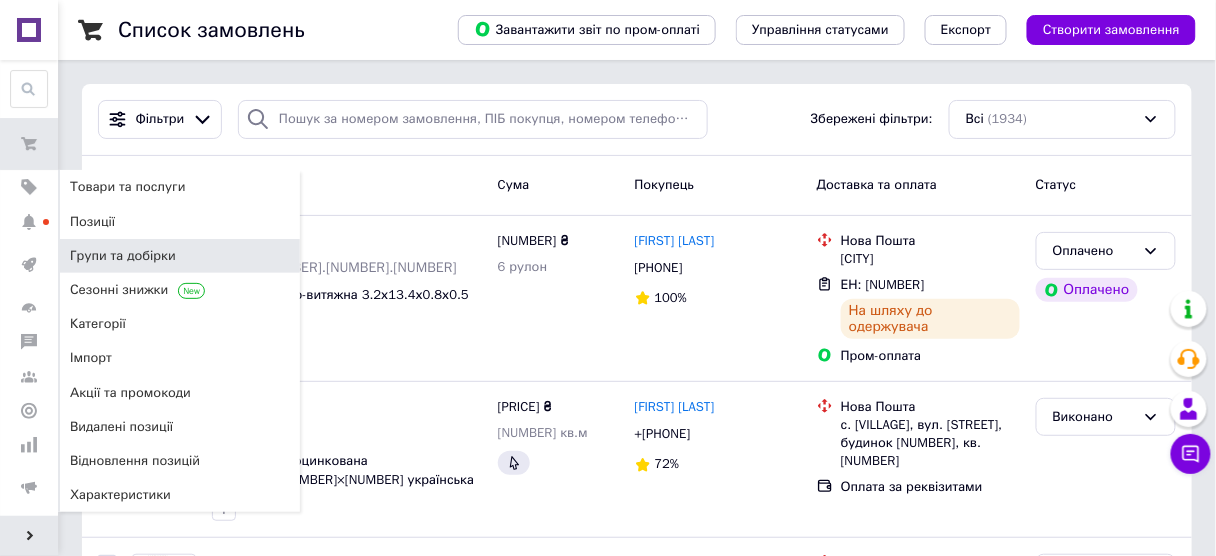 click on "Групи та добірки" at bounding box center (123, 256) 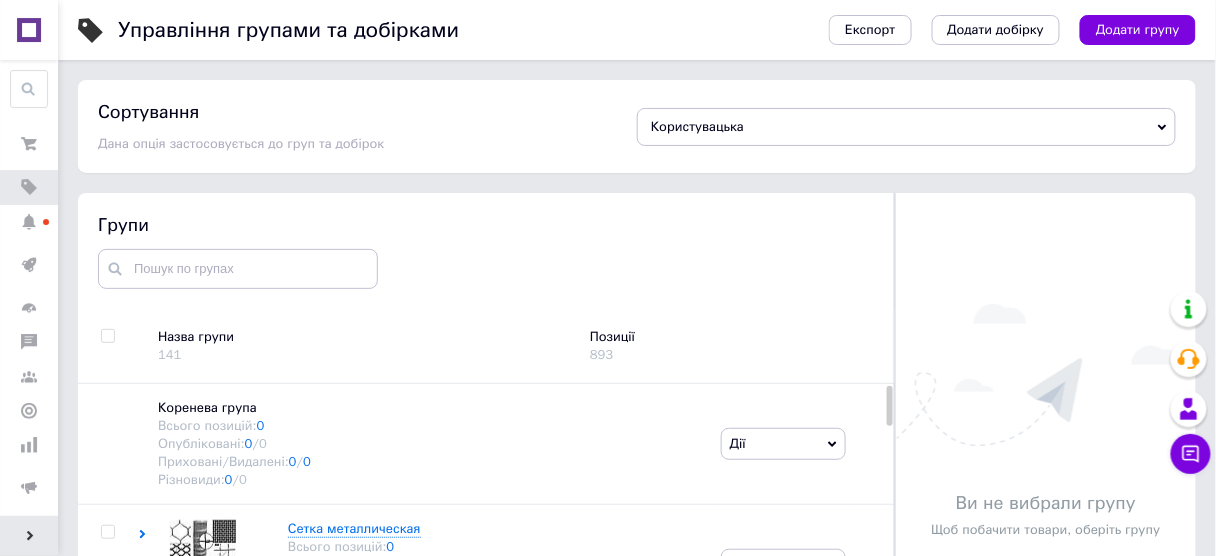 scroll, scrollTop: 113, scrollLeft: 0, axis: vertical 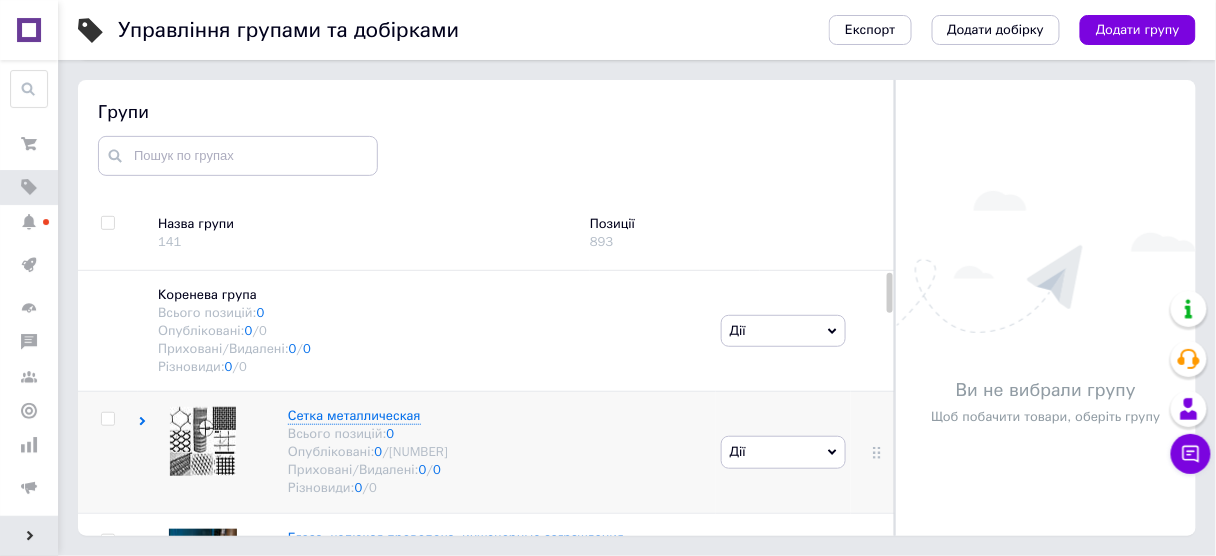click 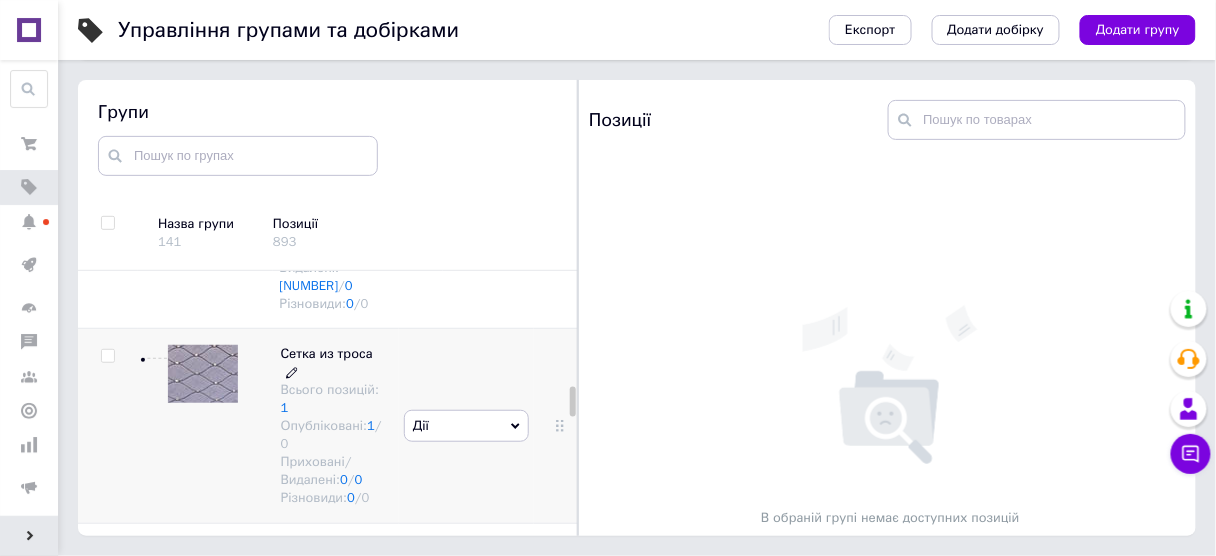 scroll, scrollTop: 2387, scrollLeft: 0, axis: vertical 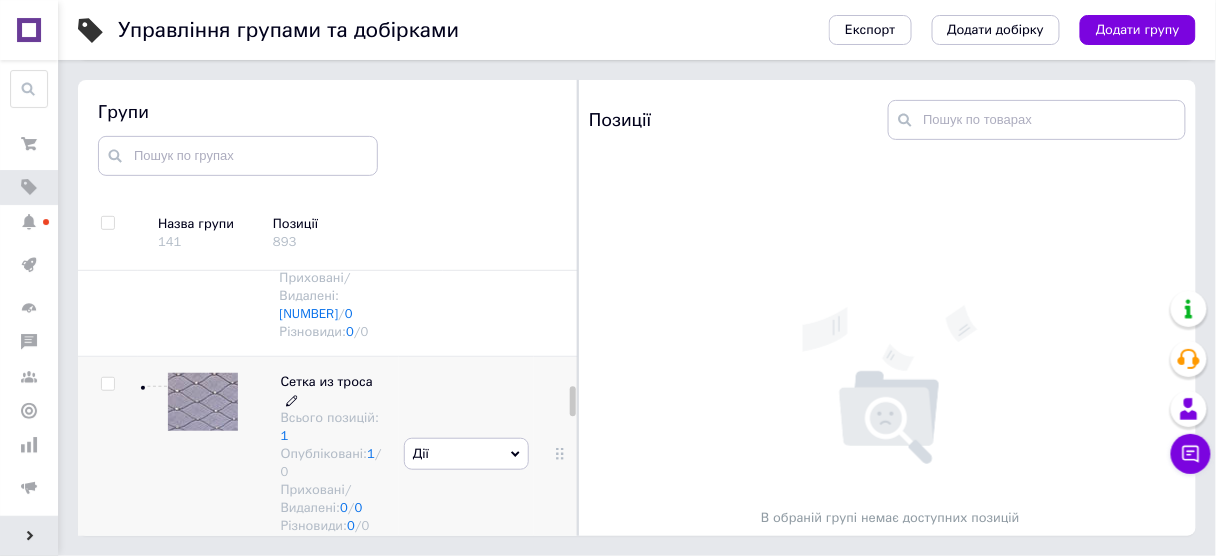 click on "Сетка из троса" at bounding box center (327, 381) 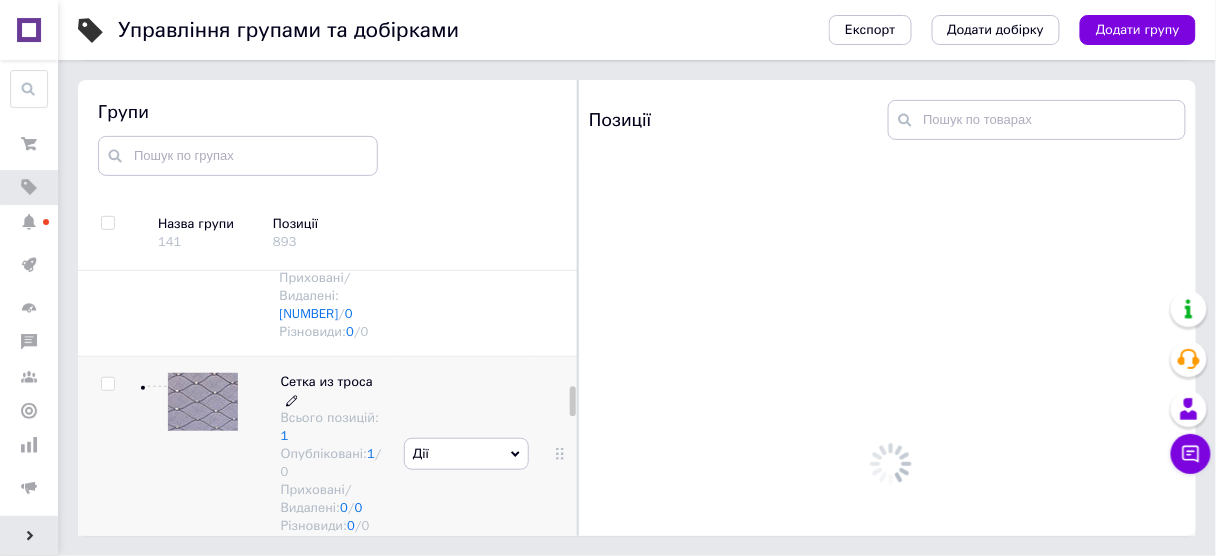 click on "Сетка из троса Всього позицій: 1 Опубліковані: 1 / 0 Приховані/Видалені: 0 / 0 Різновиди: 0 / 0" at bounding box center (322, 454) 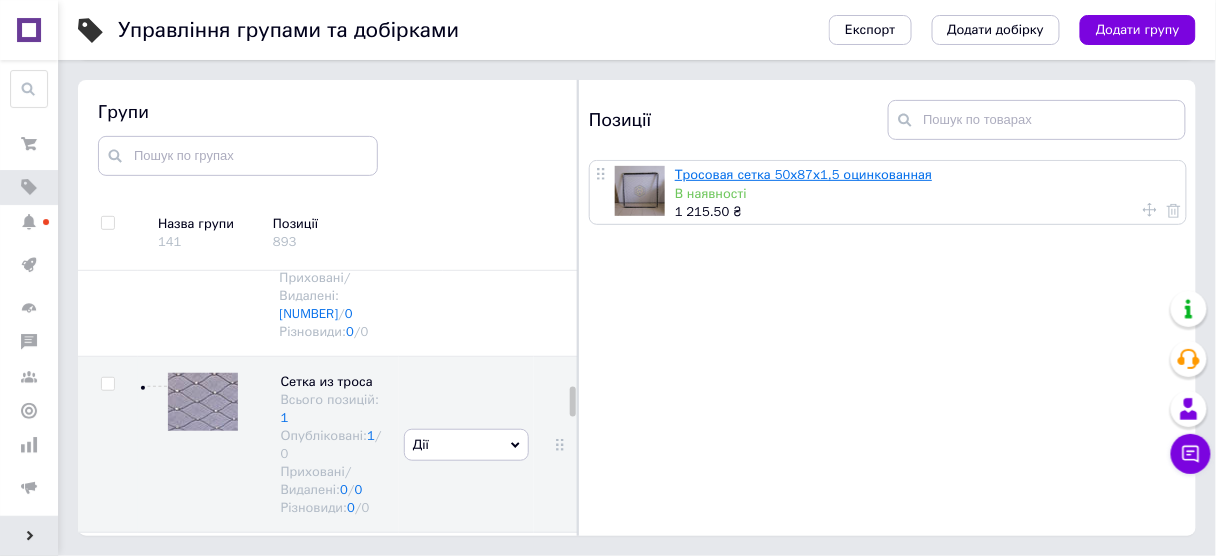 click on "Тросовая сетка 50х87х1,5 оцинкованная" at bounding box center (803, 174) 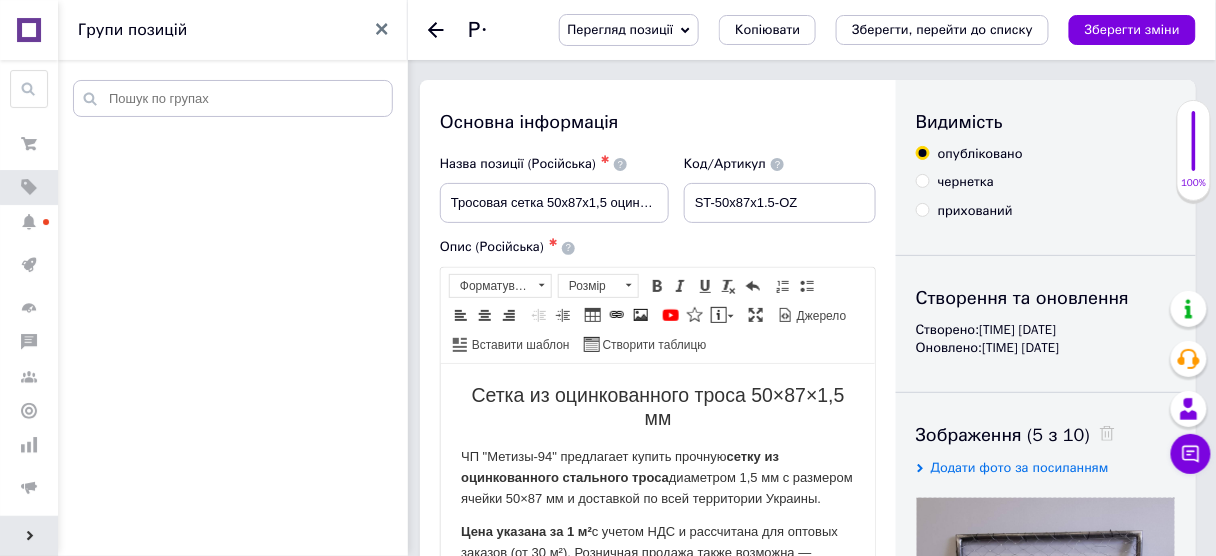 scroll, scrollTop: 0, scrollLeft: 0, axis: both 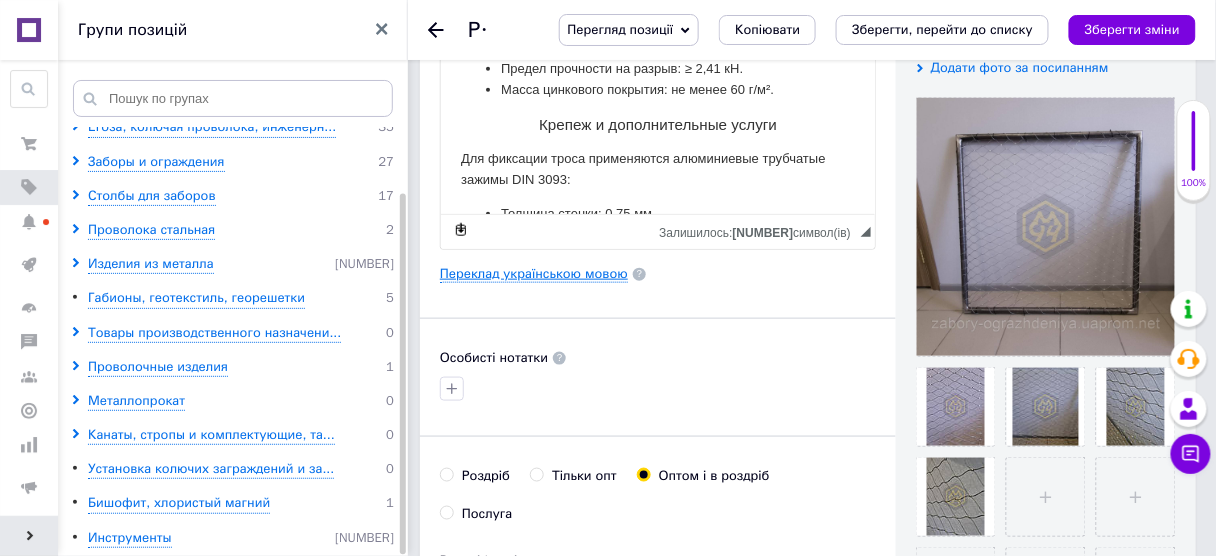 click on "Переклад українською мовою" at bounding box center (534, 274) 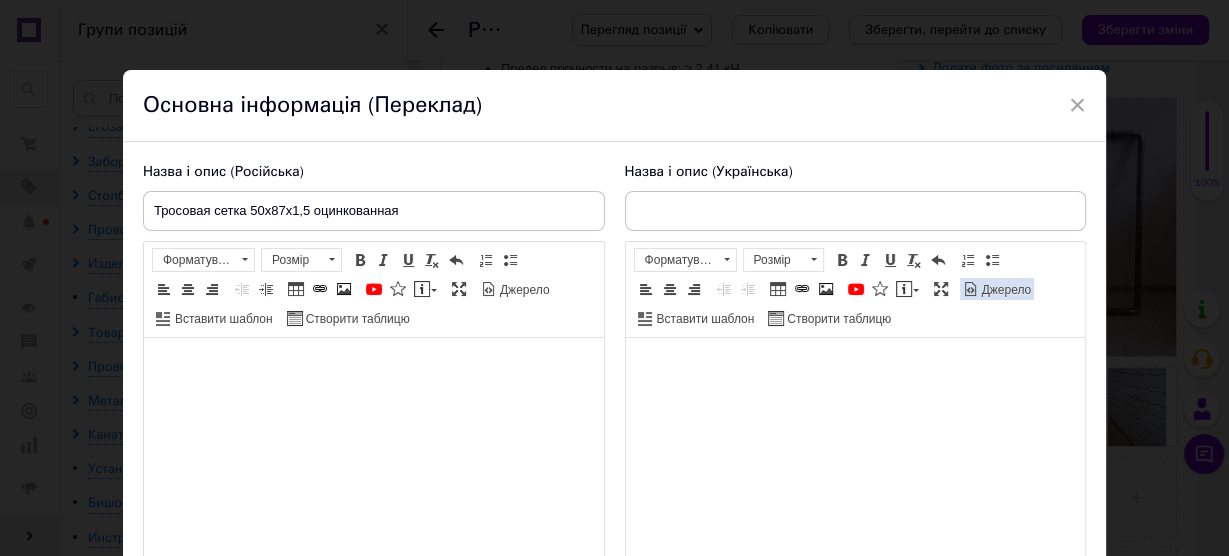 click on "Джерело" at bounding box center (1005, 290) 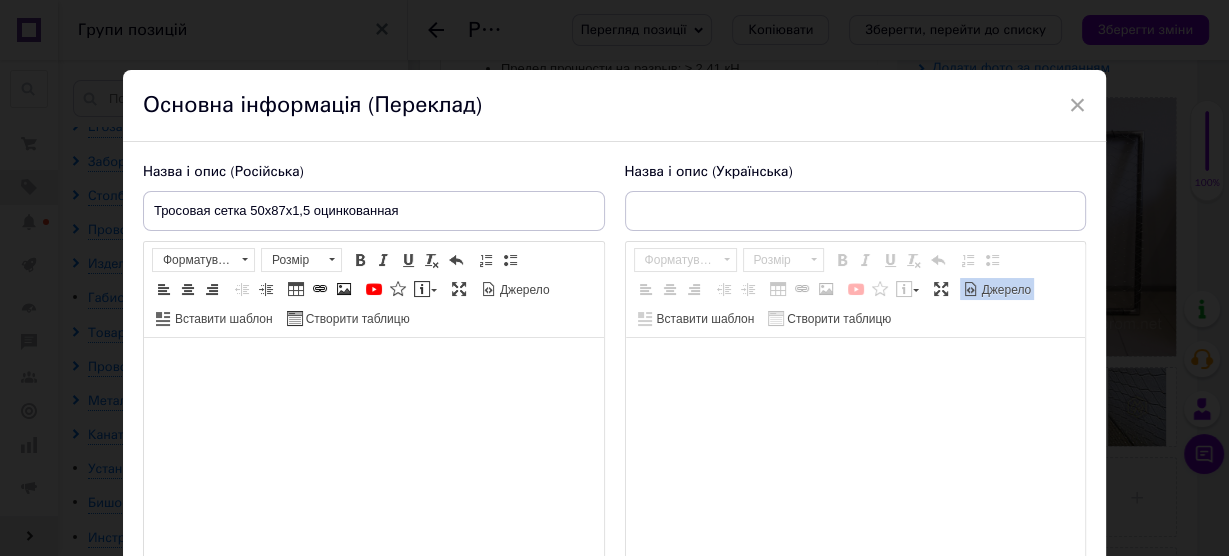 click at bounding box center (856, 463) 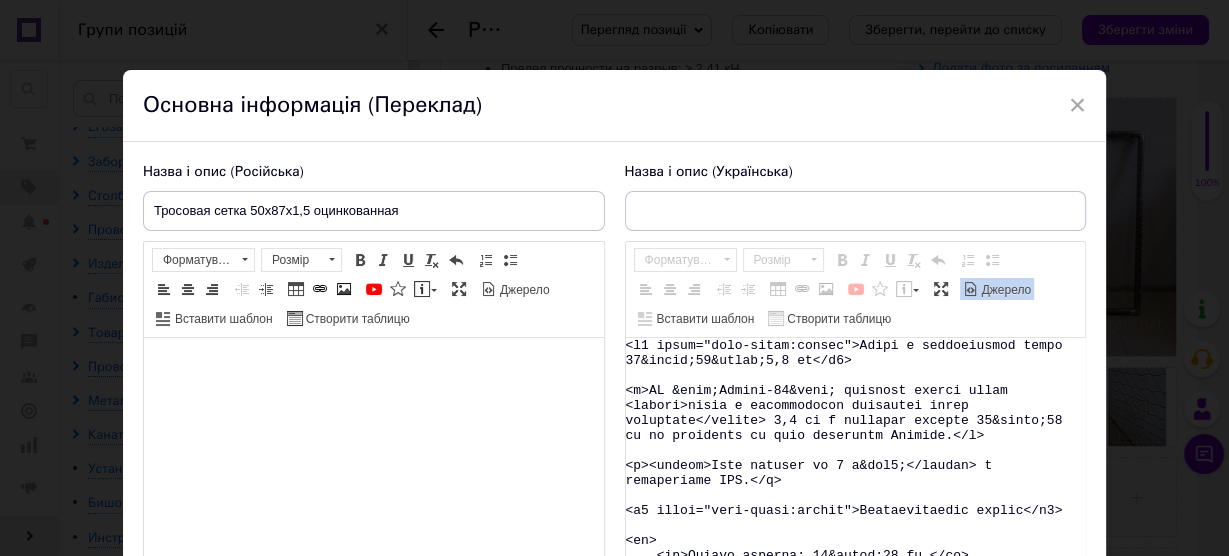scroll, scrollTop: 647, scrollLeft: 0, axis: vertical 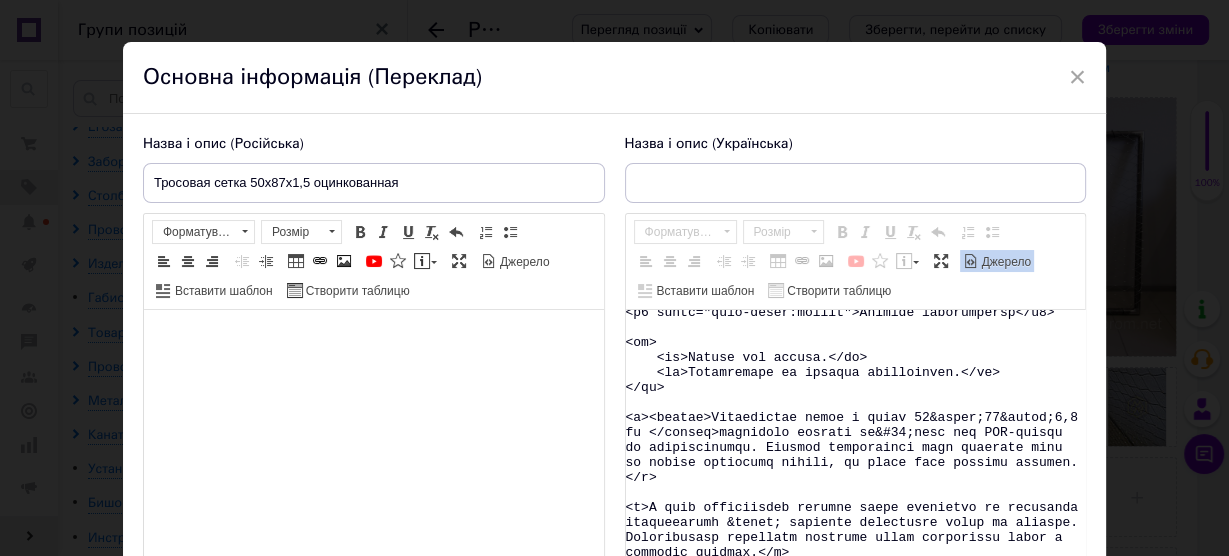 click on "Джерело" at bounding box center (1005, 262) 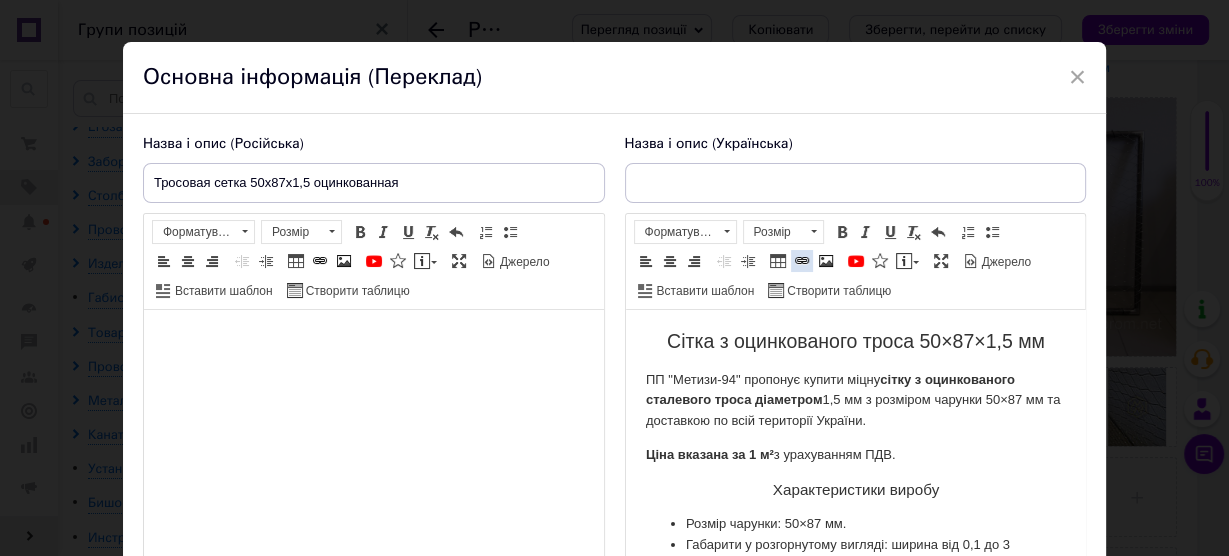 scroll, scrollTop: 0, scrollLeft: 0, axis: both 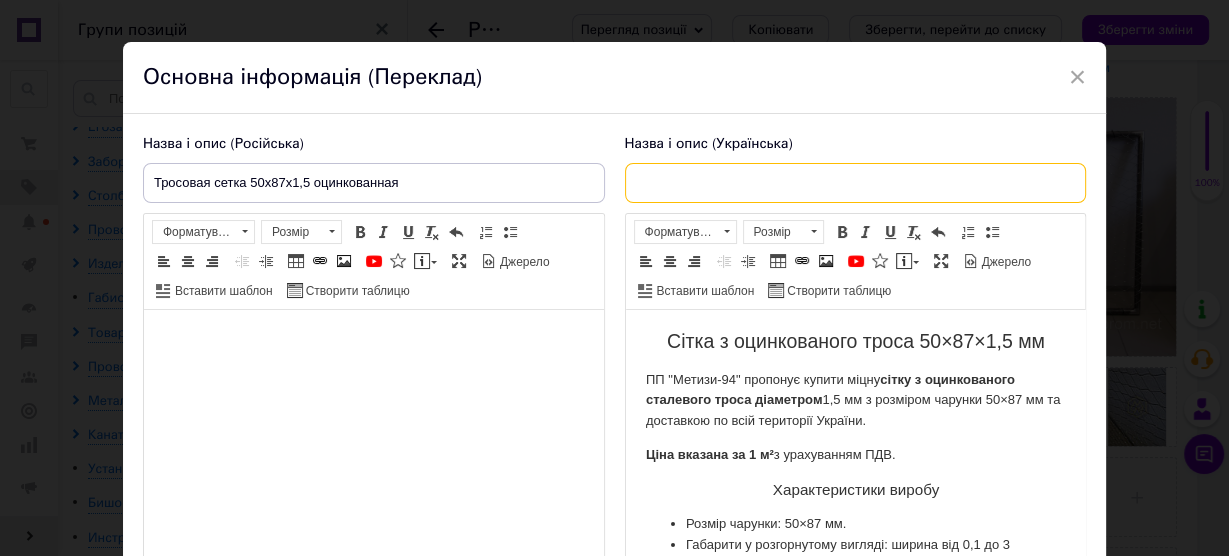 click at bounding box center (856, 183) 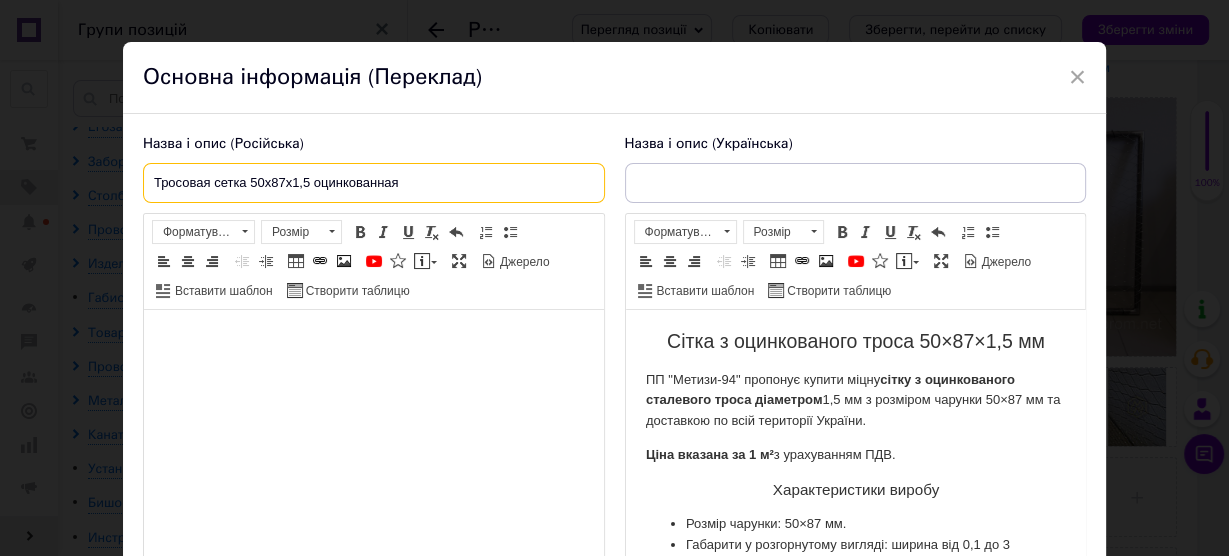 drag, startPoint x: 469, startPoint y: 188, endPoint x: 131, endPoint y: 172, distance: 338.37848 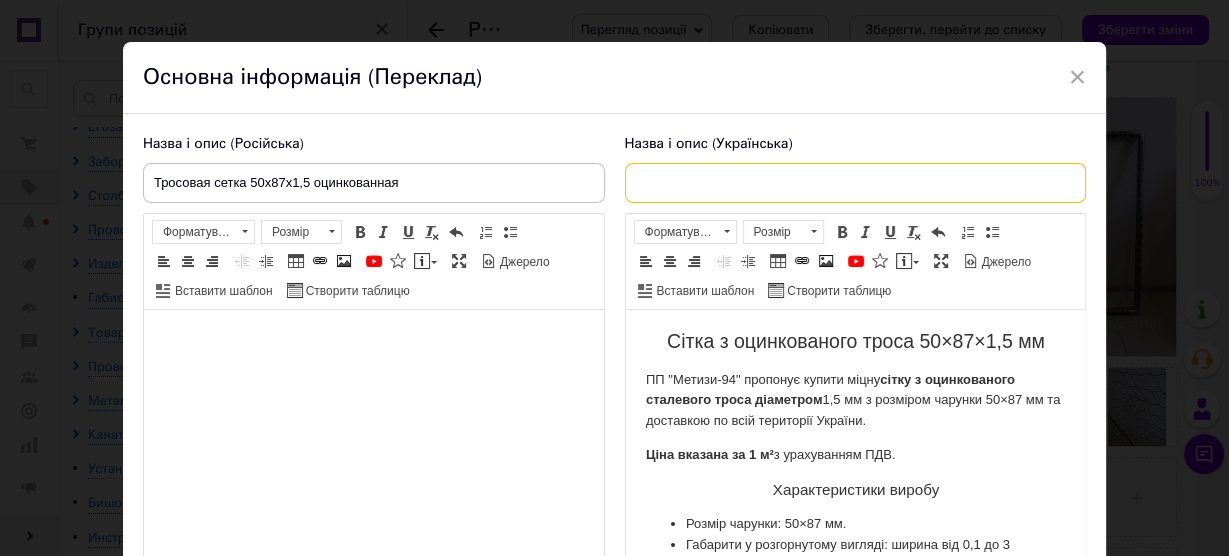 click at bounding box center (856, 183) 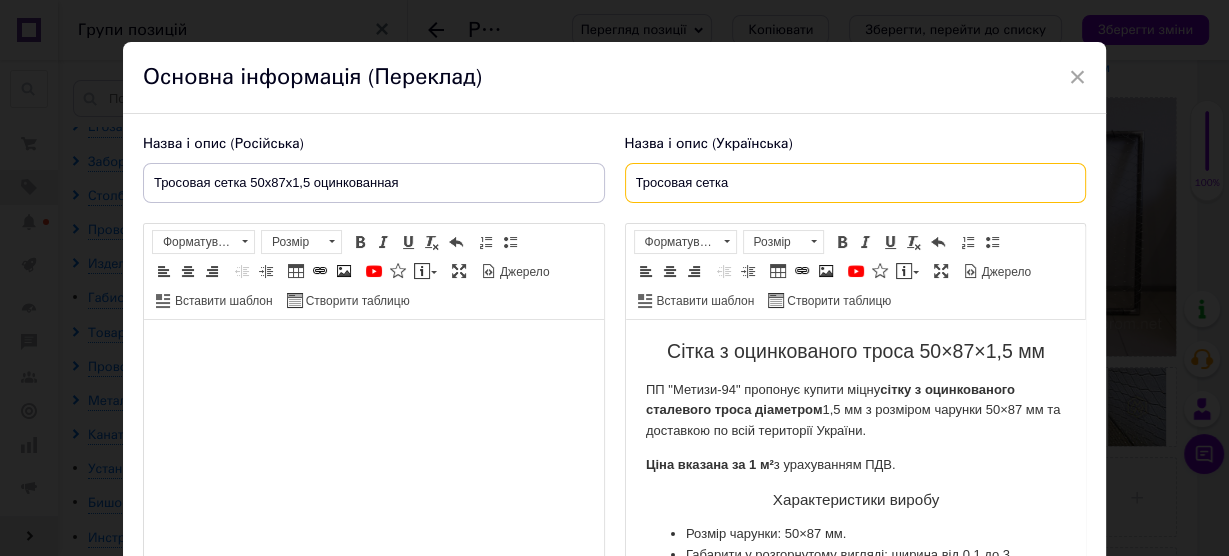 paste on "50х87х1,5" 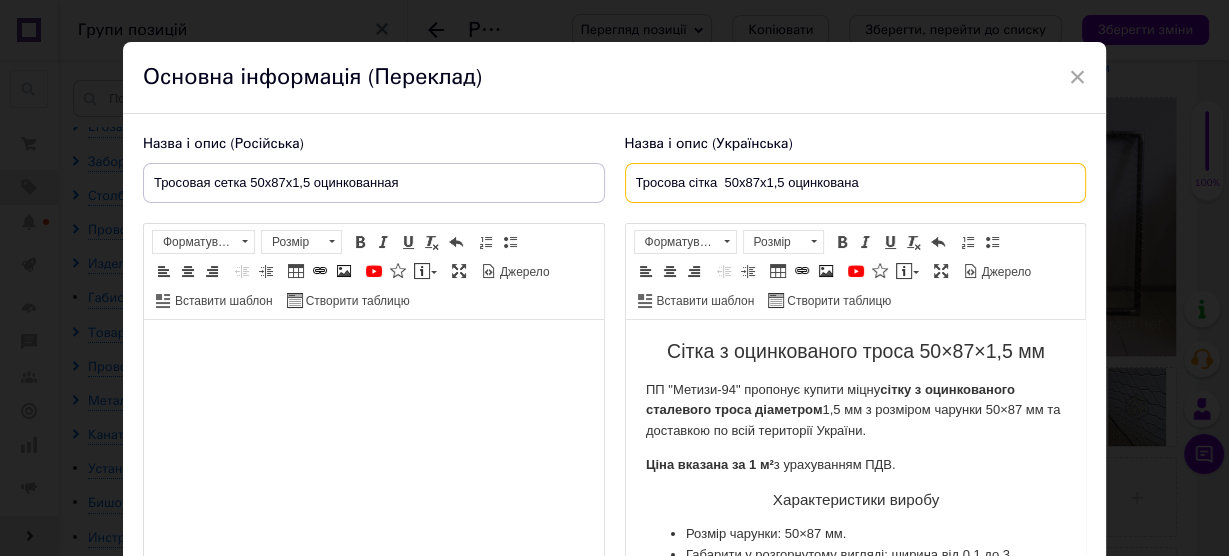 click on "Тросова сітка  50х87х1,5 оцинкована" at bounding box center [856, 183] 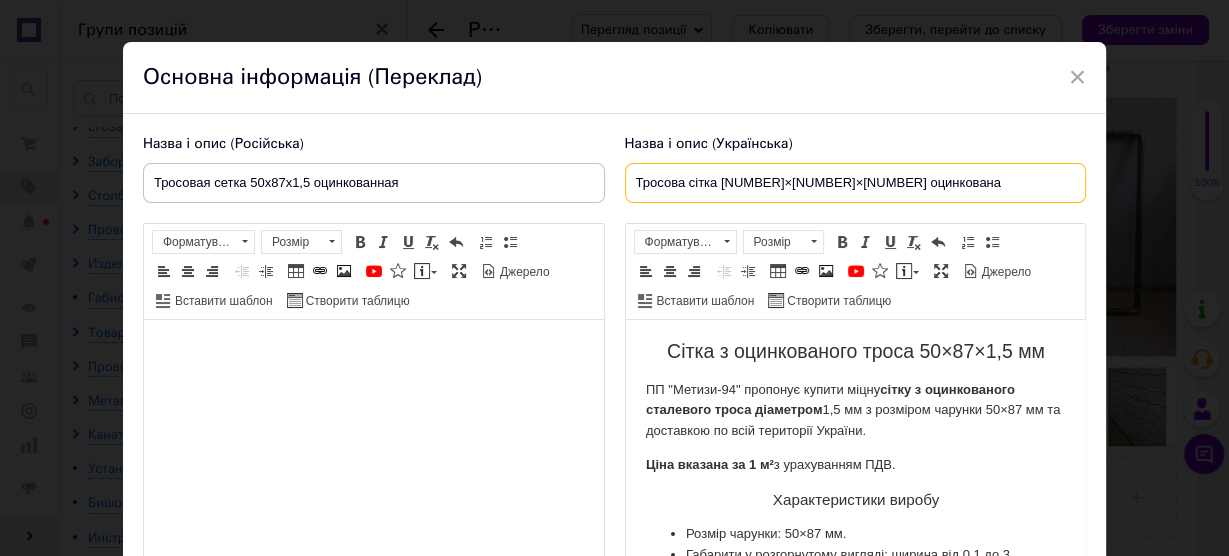 type on "Тросова сітка [NUMBER]×[NUMBER]×[NUMBER] оцинкована" 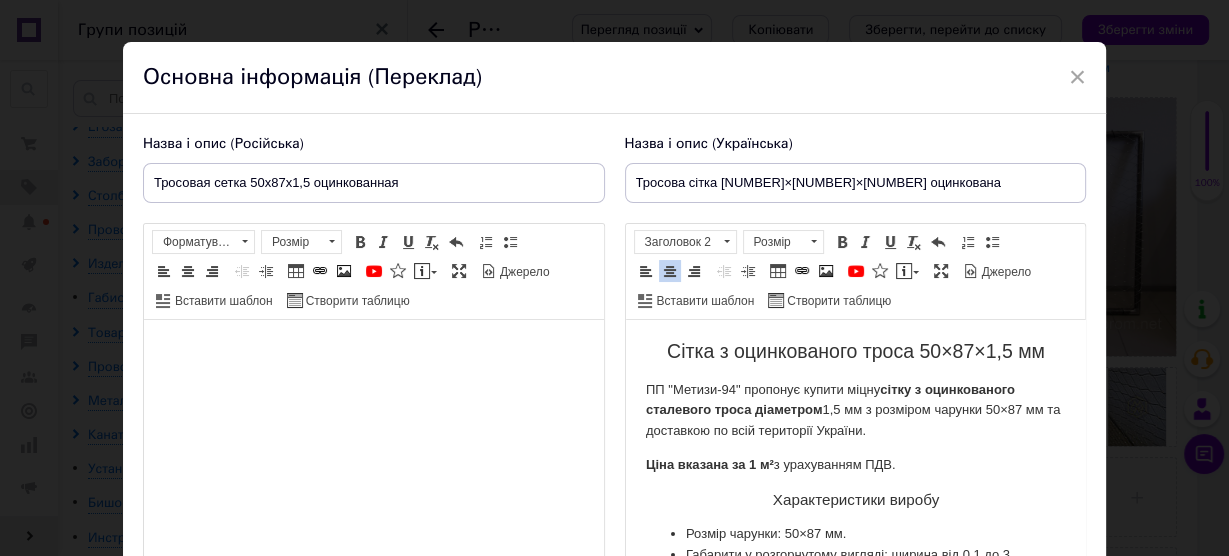 click on "ПП "Метизи-94" пропонує купити міцну сітку з оцинкованого сталевого троса діаметром 1,5 мм з розміром чарунки 50×87 мм та доставкою по всій території України." at bounding box center [855, 411] 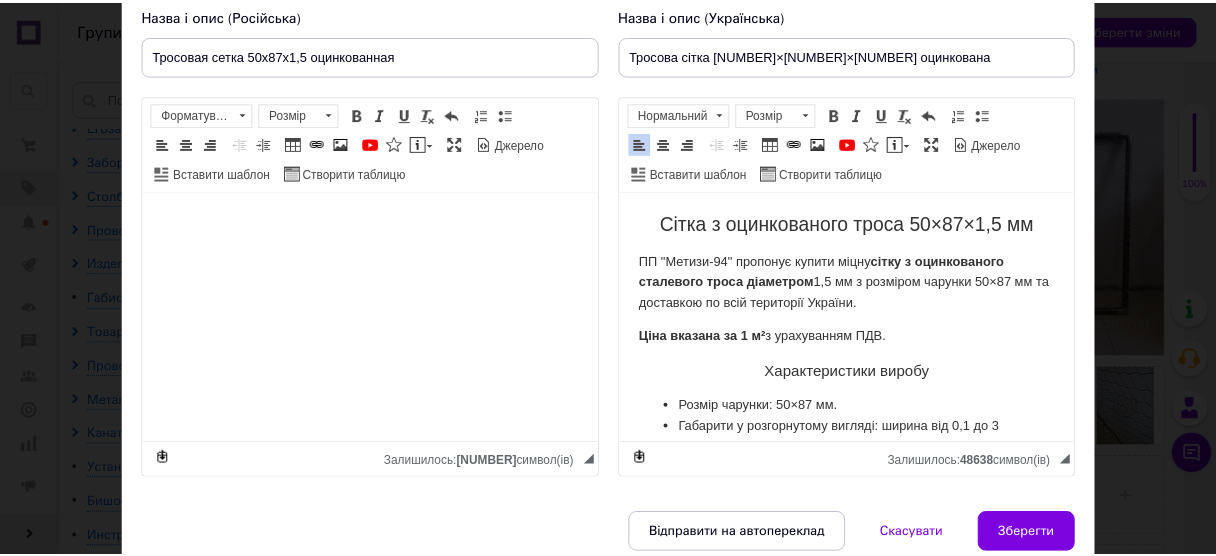 scroll, scrollTop: 238, scrollLeft: 0, axis: vertical 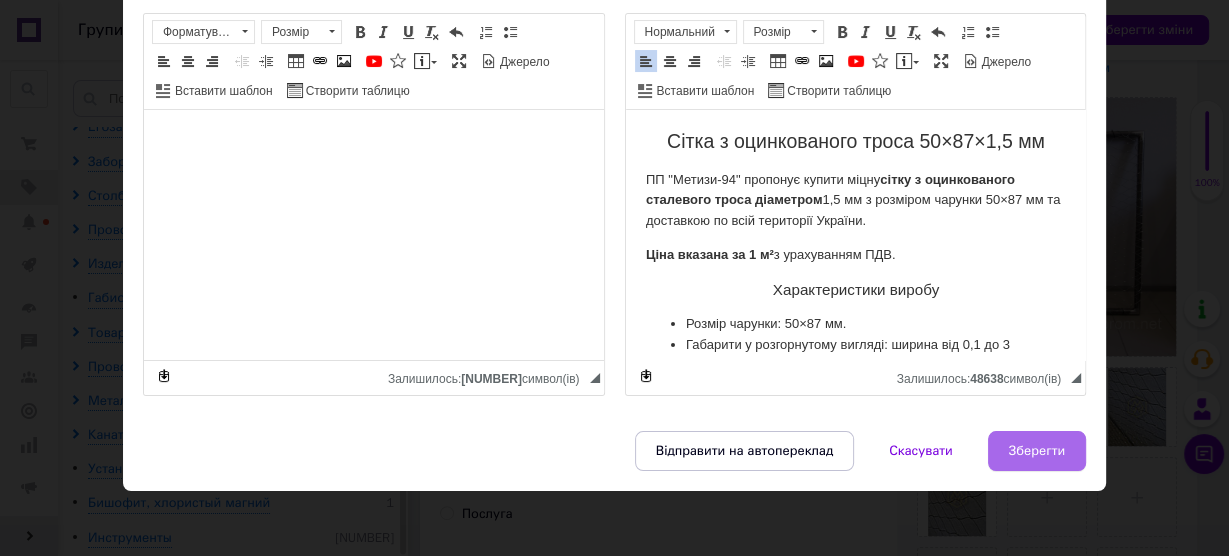click on "Зберегти" at bounding box center [1037, 451] 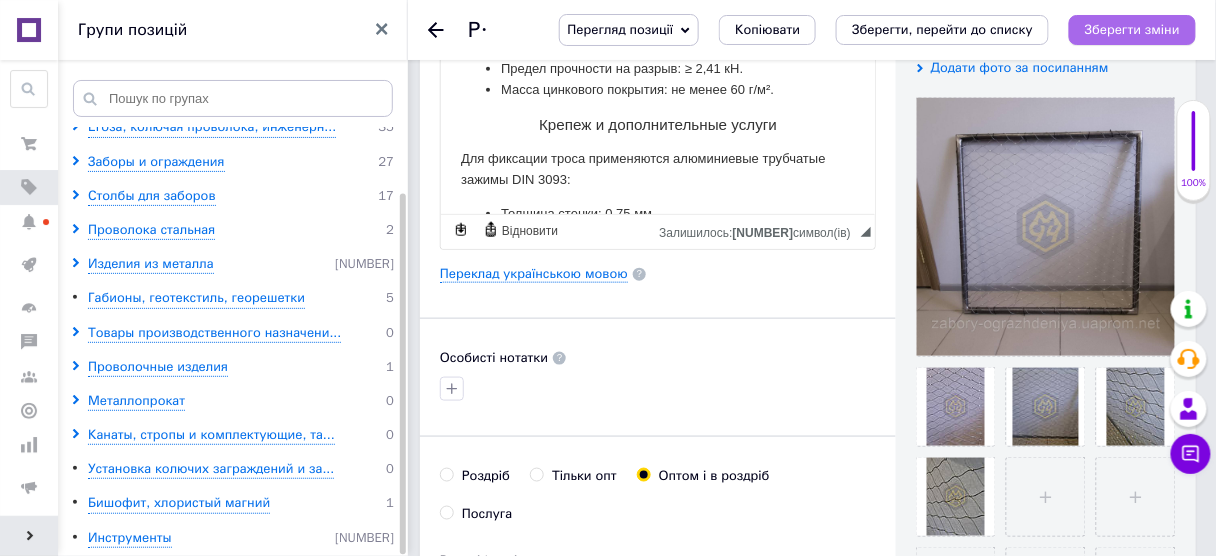click on "Зберегти зміни" at bounding box center (1132, 29) 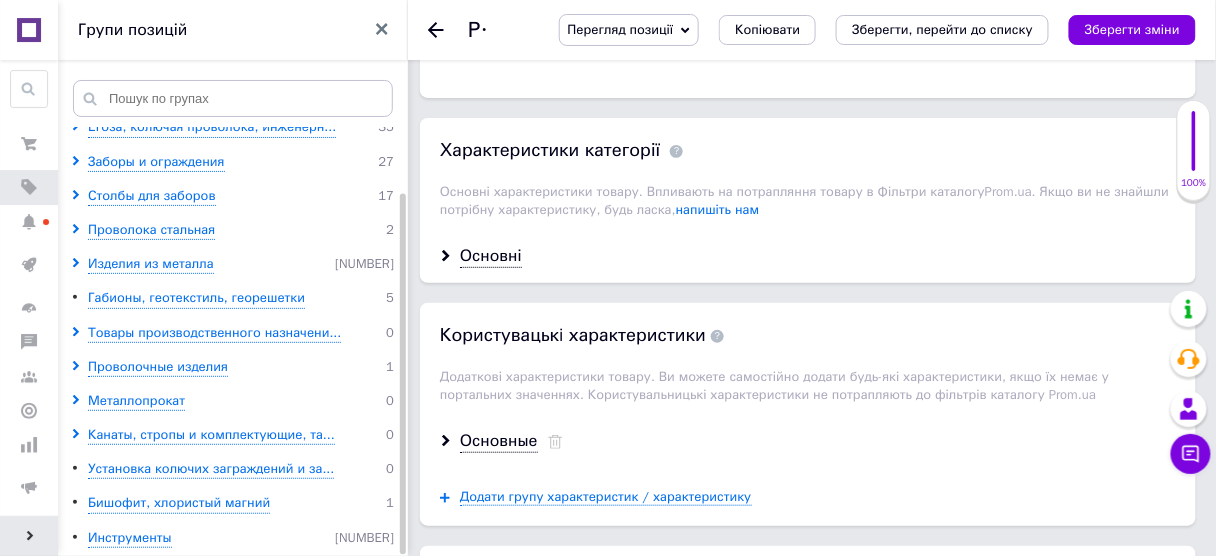scroll, scrollTop: 2000, scrollLeft: 0, axis: vertical 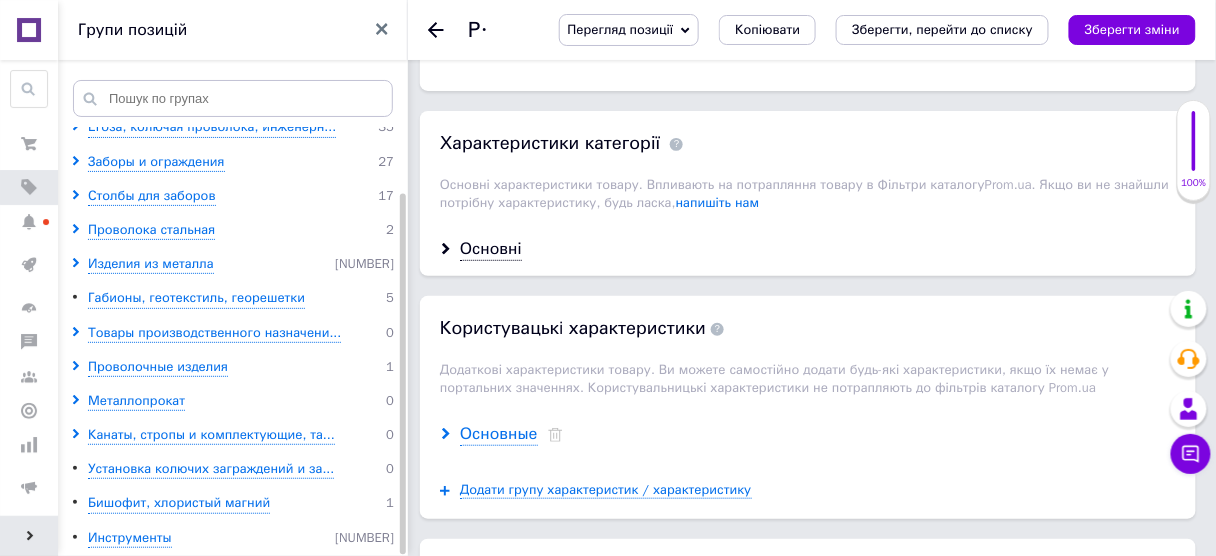 click on "Основные" at bounding box center (499, 434) 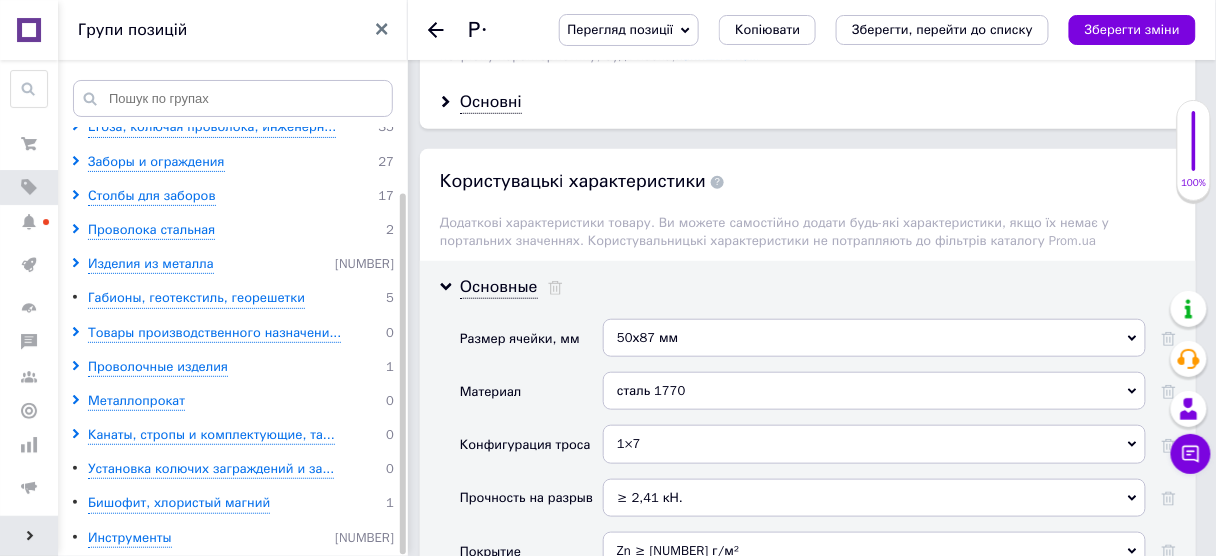scroll, scrollTop: 2240, scrollLeft: 0, axis: vertical 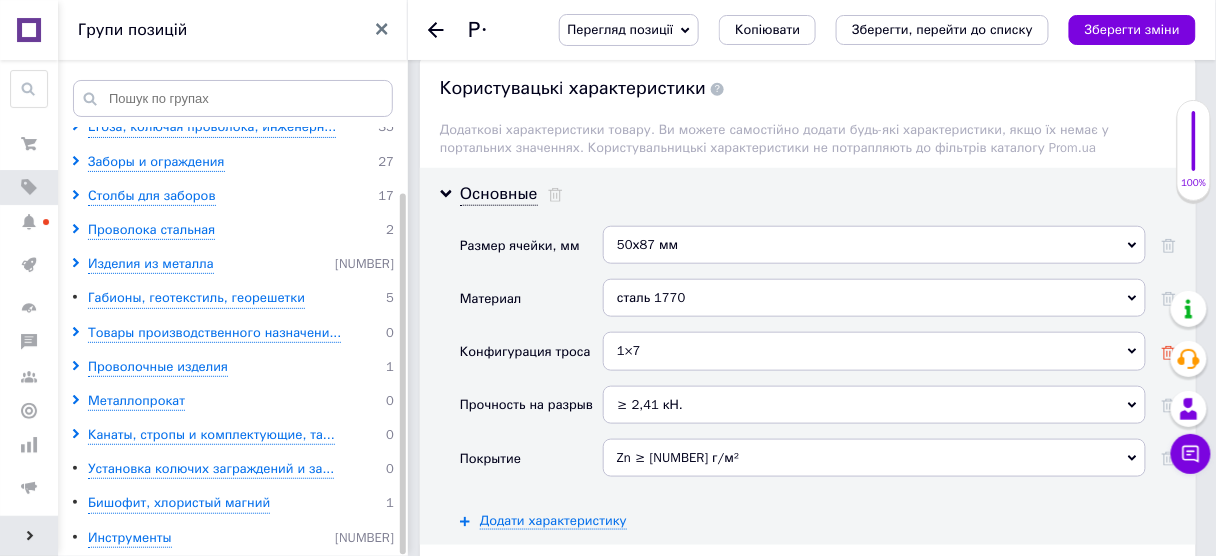 click 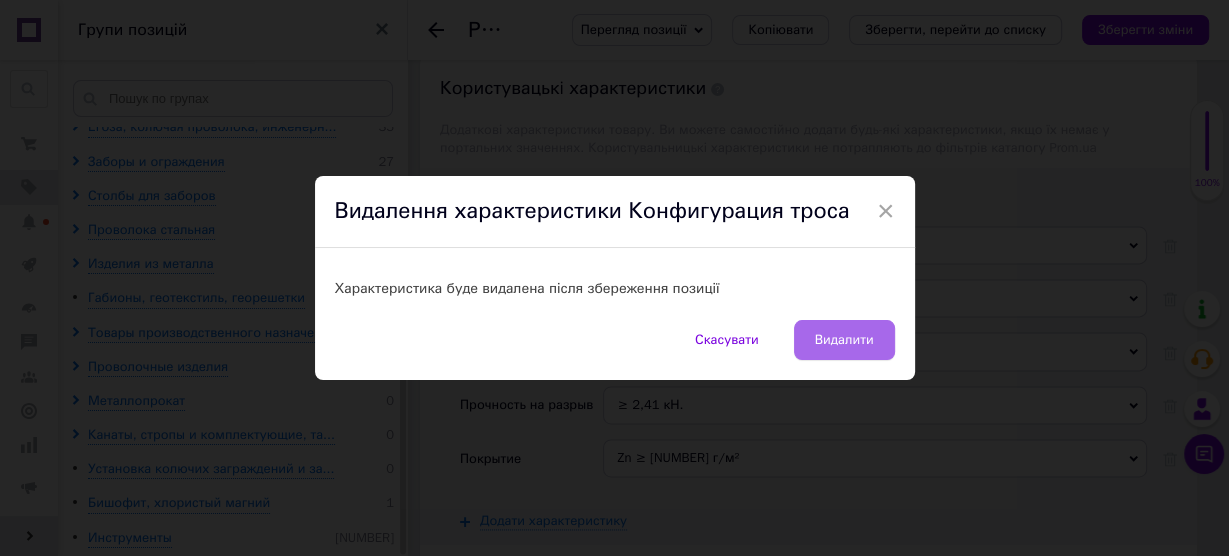 click on "Видалити" at bounding box center [844, 340] 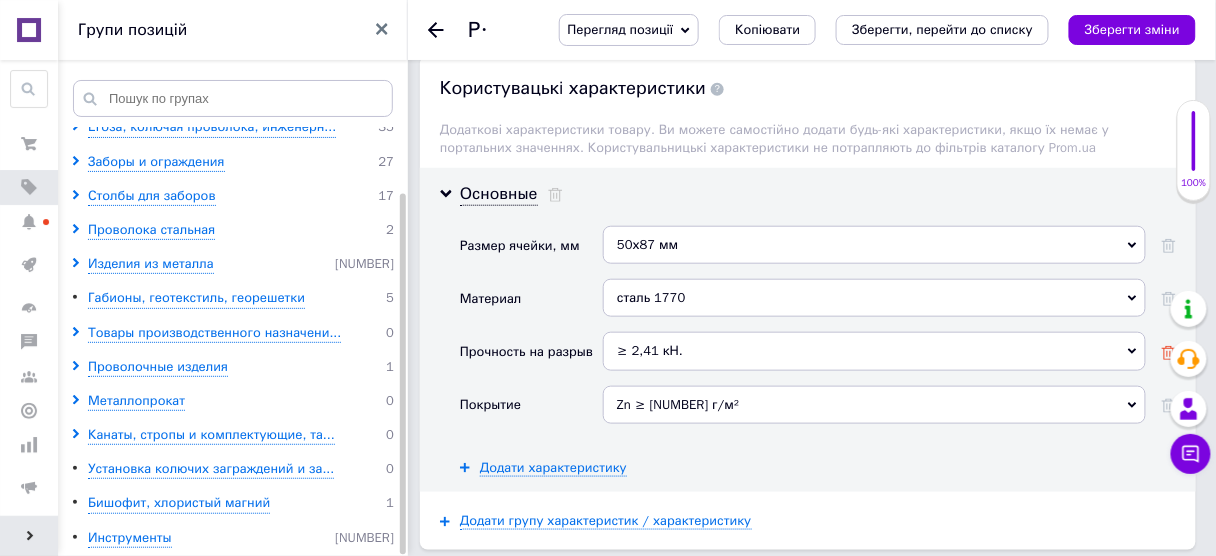 click 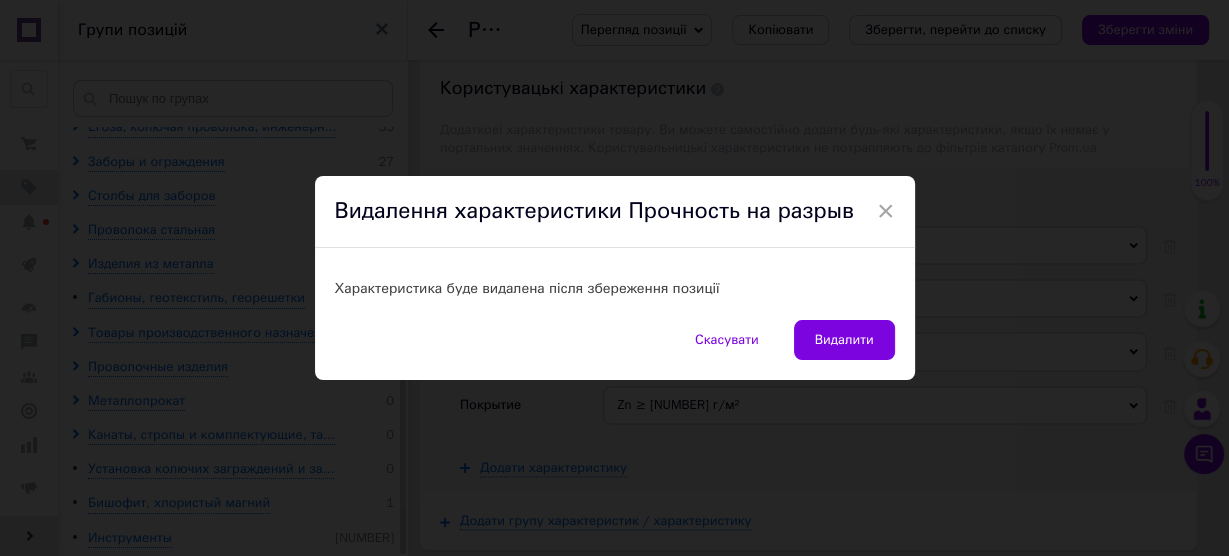 click on "Видалити" at bounding box center [844, 340] 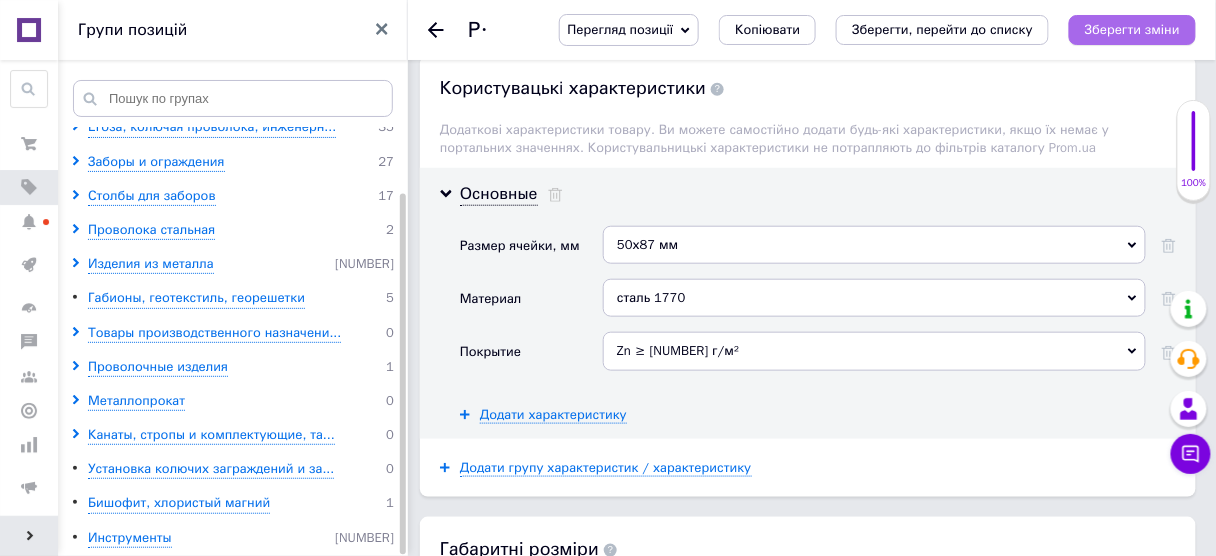click on "Зберегти зміни" at bounding box center (1132, 29) 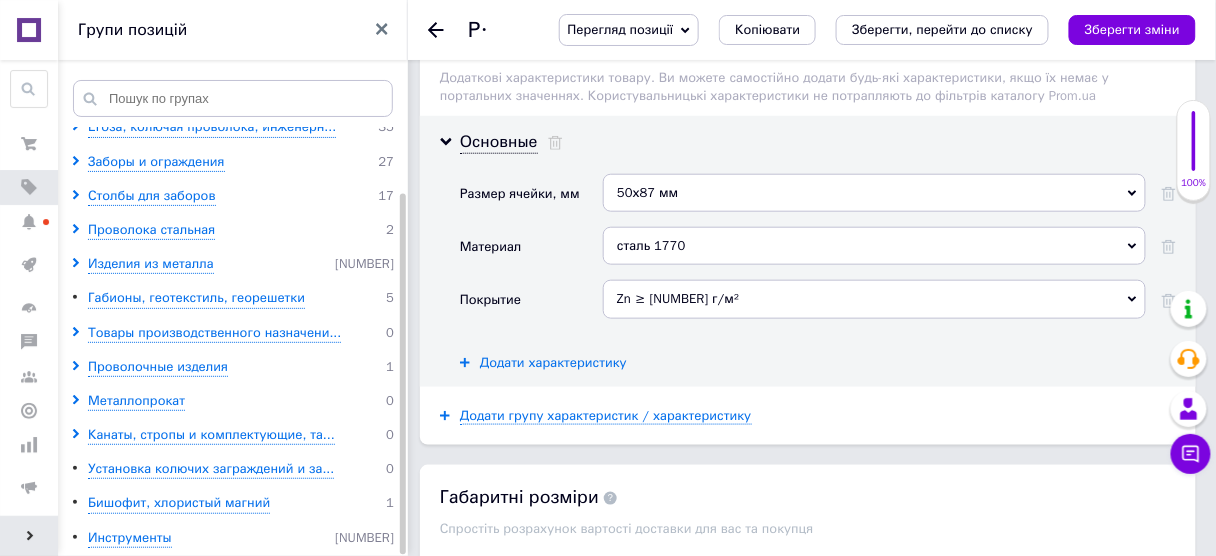 scroll, scrollTop: 2320, scrollLeft: 0, axis: vertical 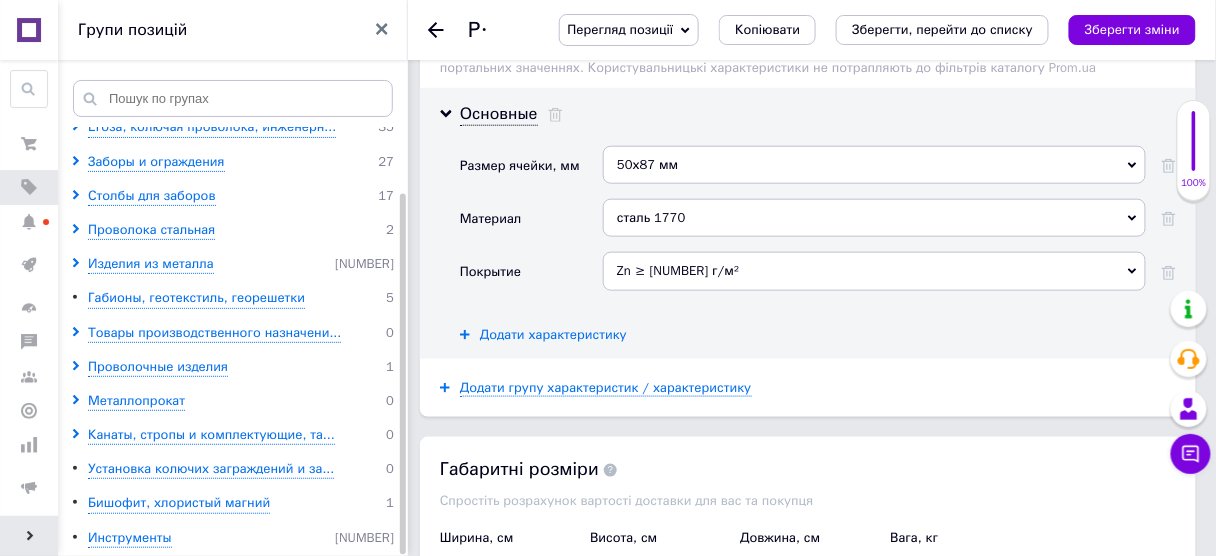 click on "Додати характеристику" at bounding box center [553, 335] 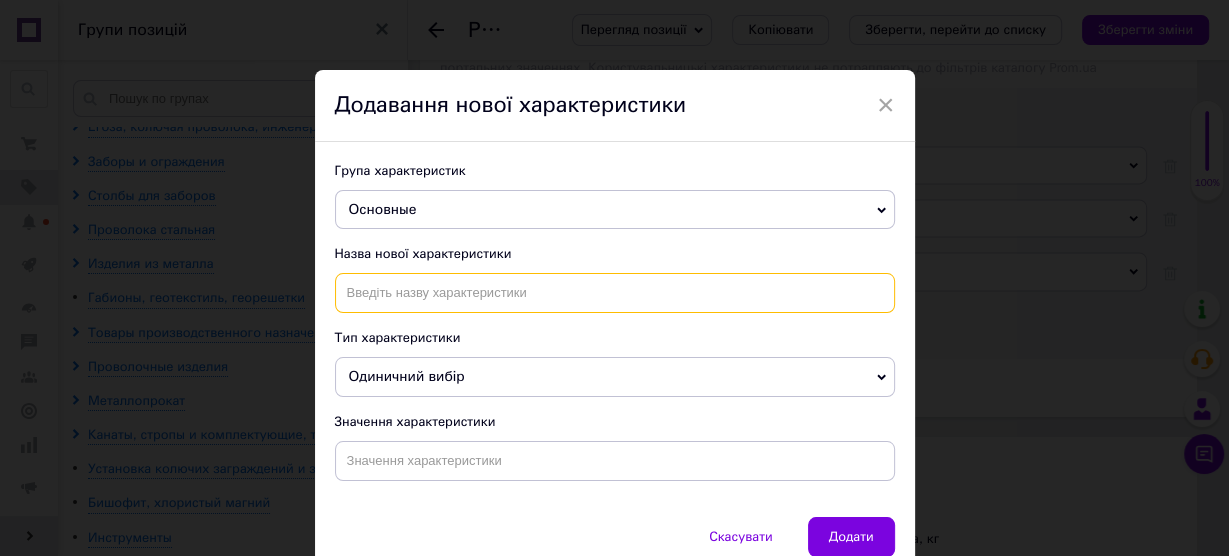 click at bounding box center [615, 293] 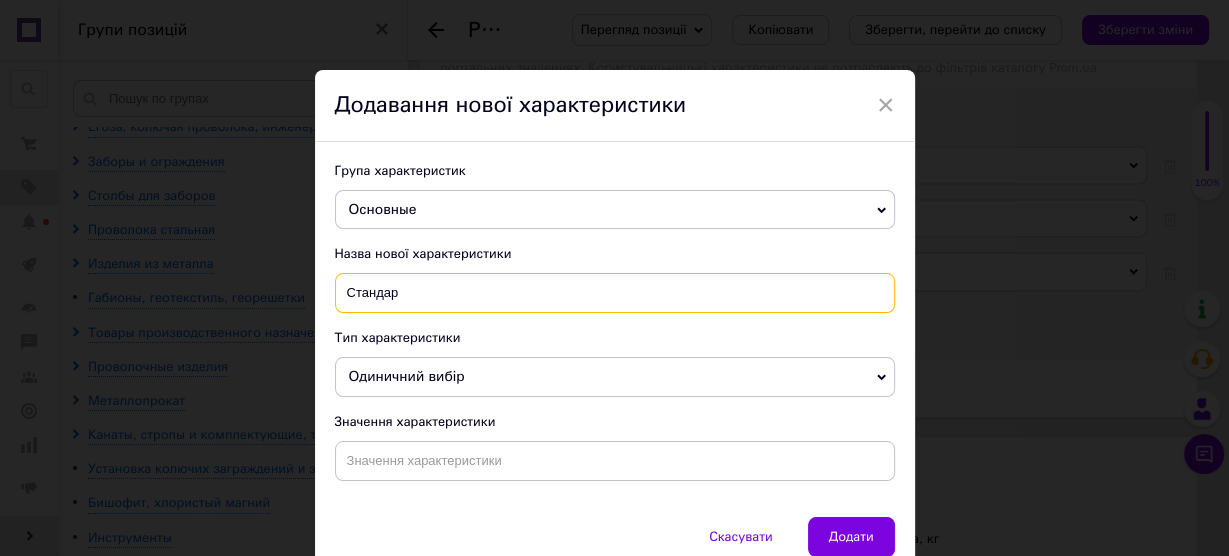 type on "Стандарт" 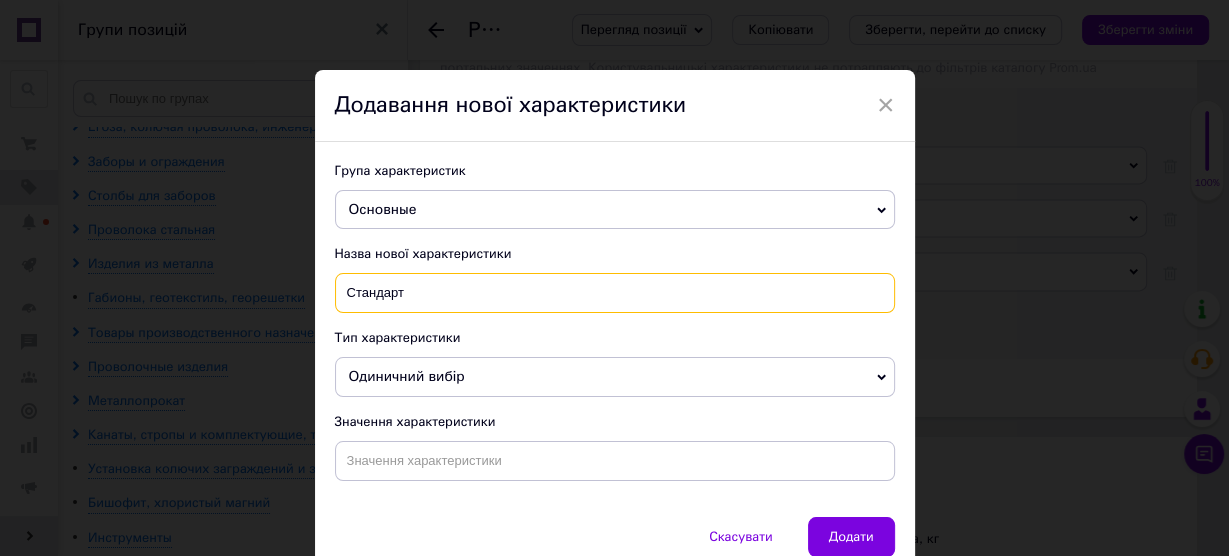 drag, startPoint x: 421, startPoint y: 292, endPoint x: 292, endPoint y: 286, distance: 129.13947 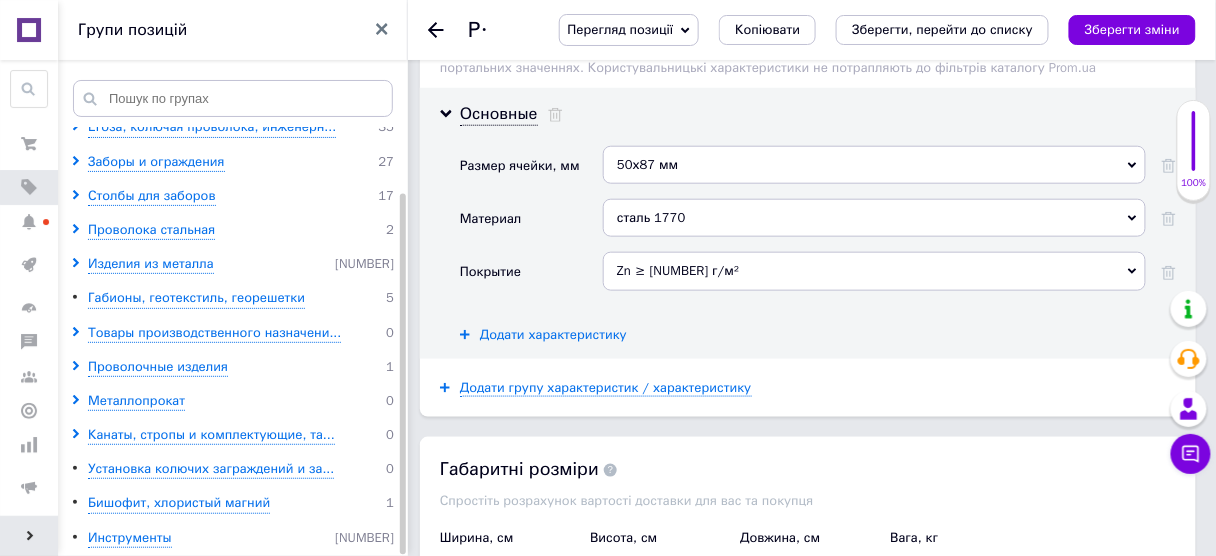 click on "Додати характеристику" at bounding box center (553, 335) 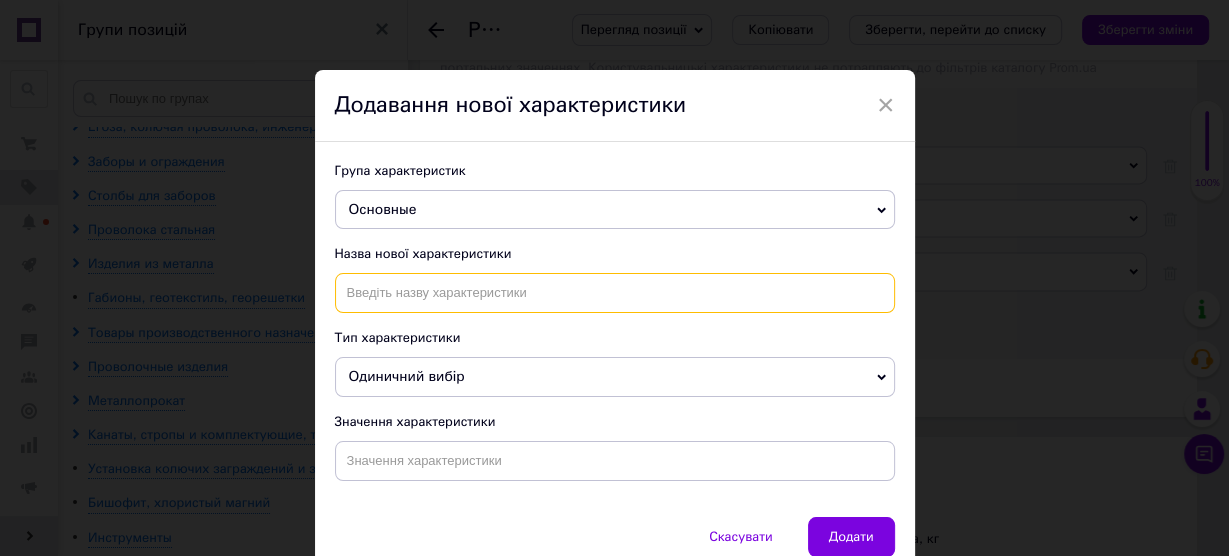 click at bounding box center [615, 293] 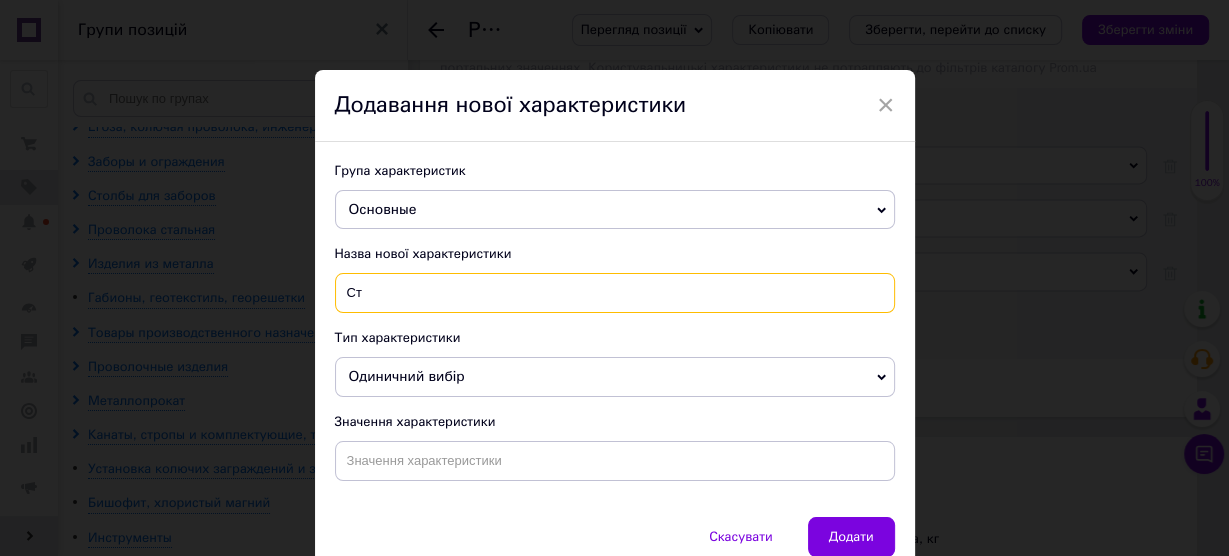 type on "С" 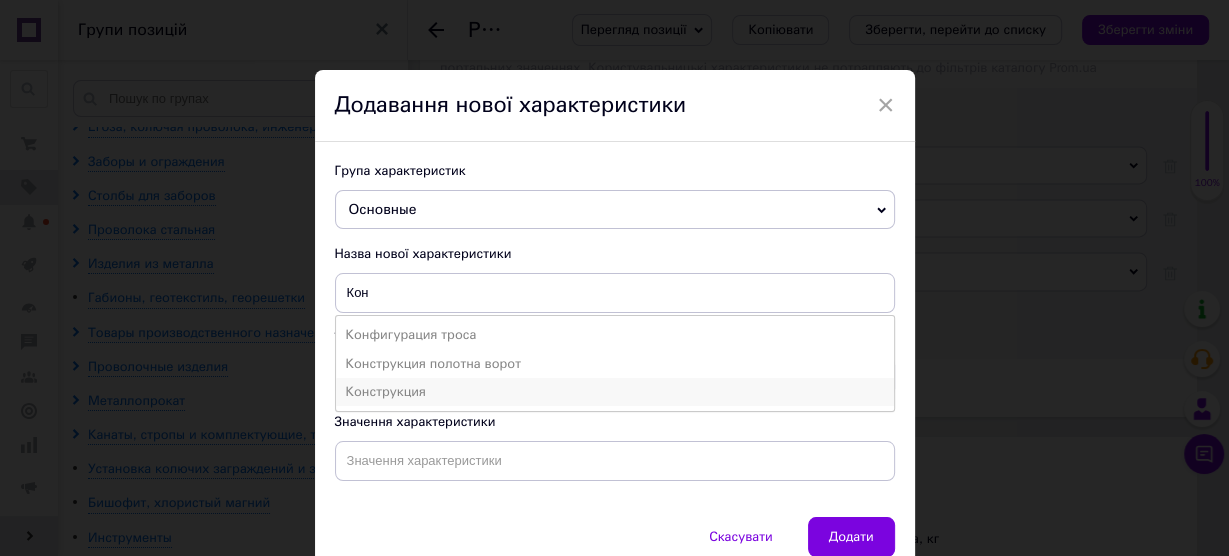 click on "Конструкция" at bounding box center [615, 392] 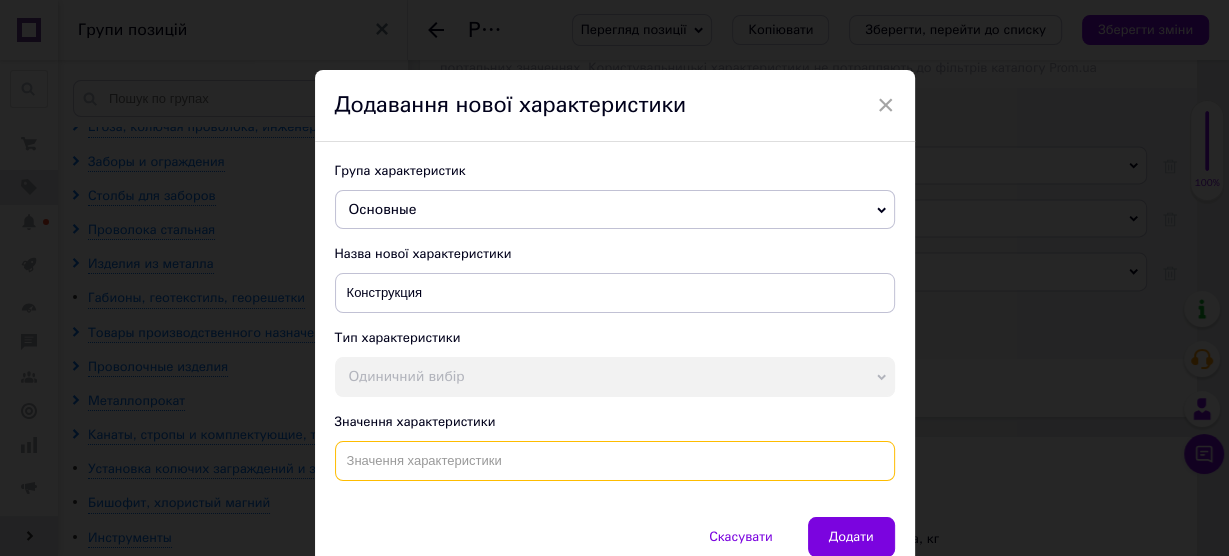 click at bounding box center (615, 461) 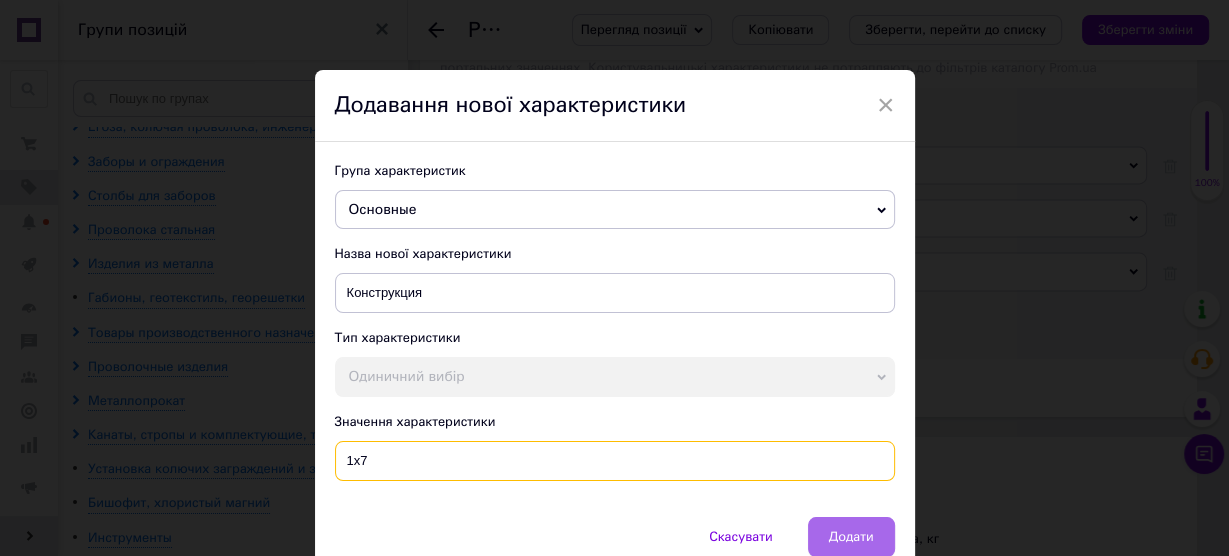 type on "1х7" 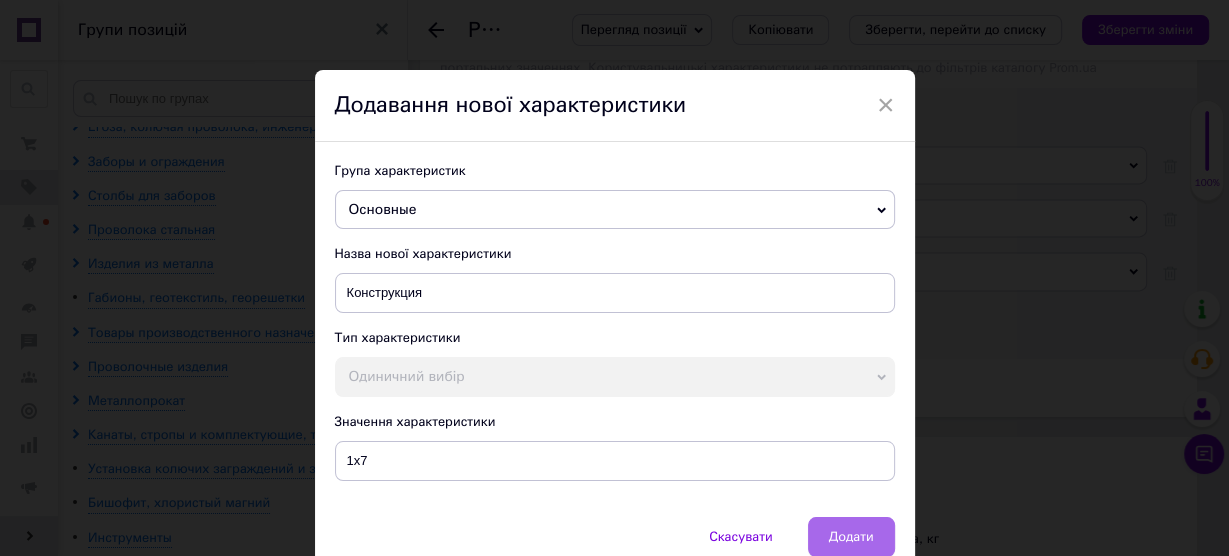 click on "Додати" at bounding box center [851, 537] 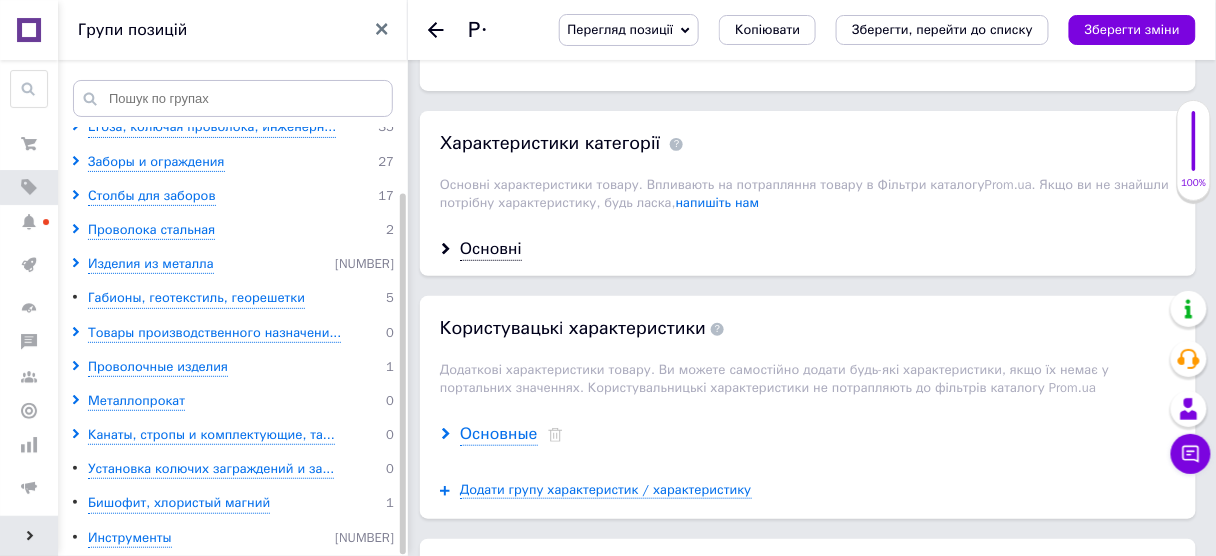 click on "Основные" at bounding box center [499, 434] 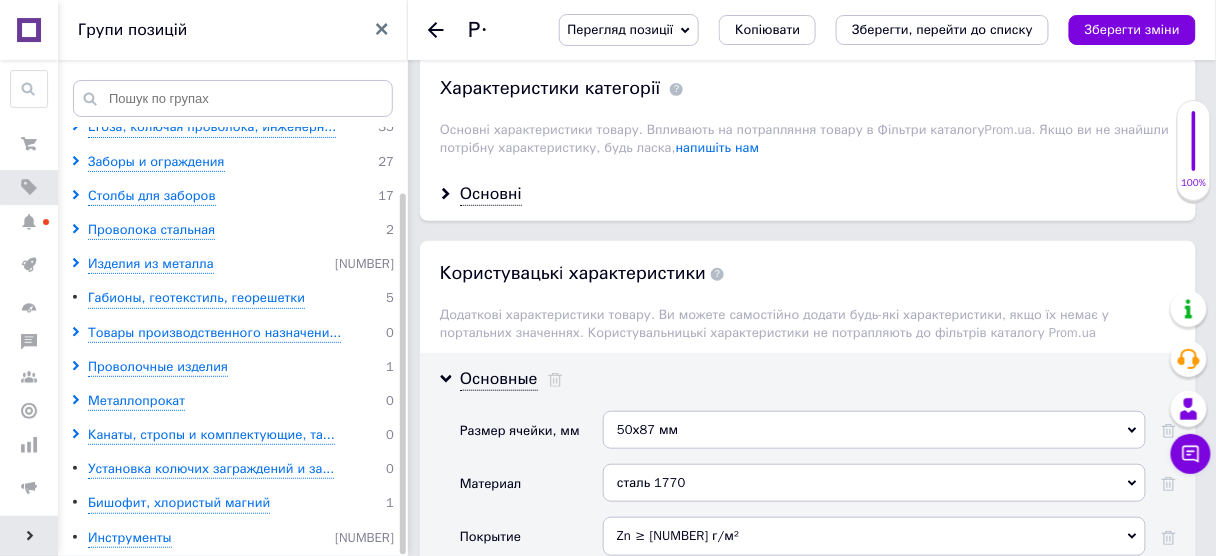 scroll, scrollTop: 2160, scrollLeft: 0, axis: vertical 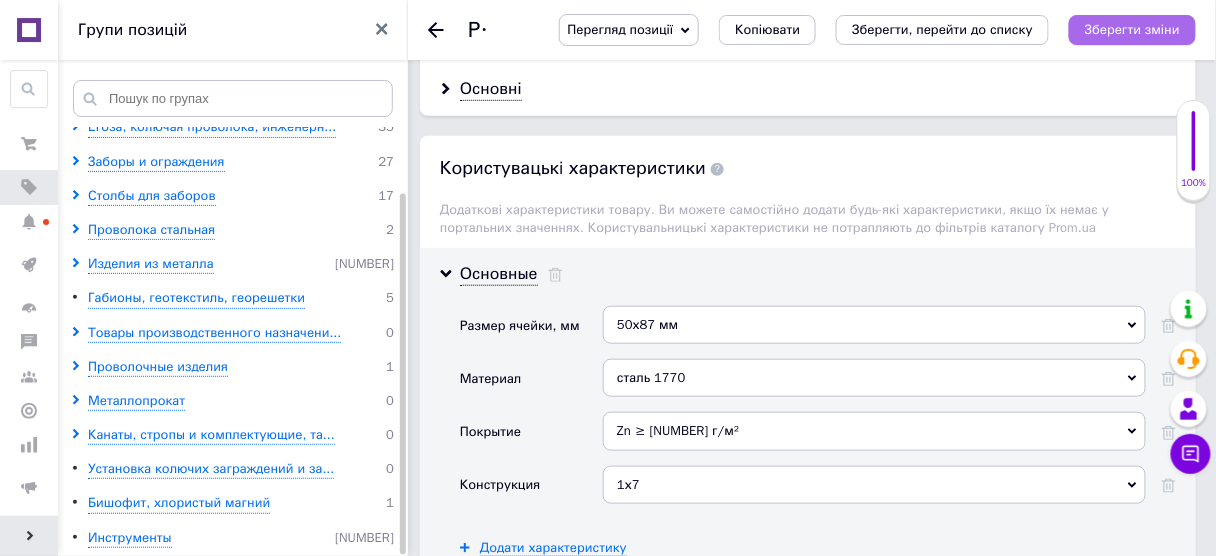 click on "Зберегти зміни" at bounding box center [1132, 29] 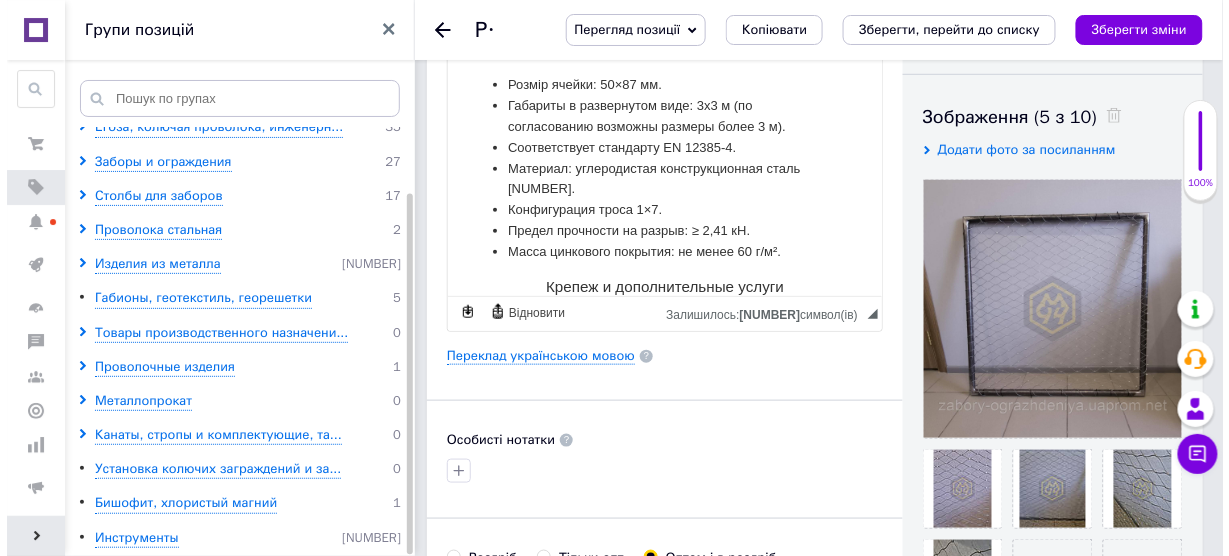 scroll, scrollTop: 320, scrollLeft: 0, axis: vertical 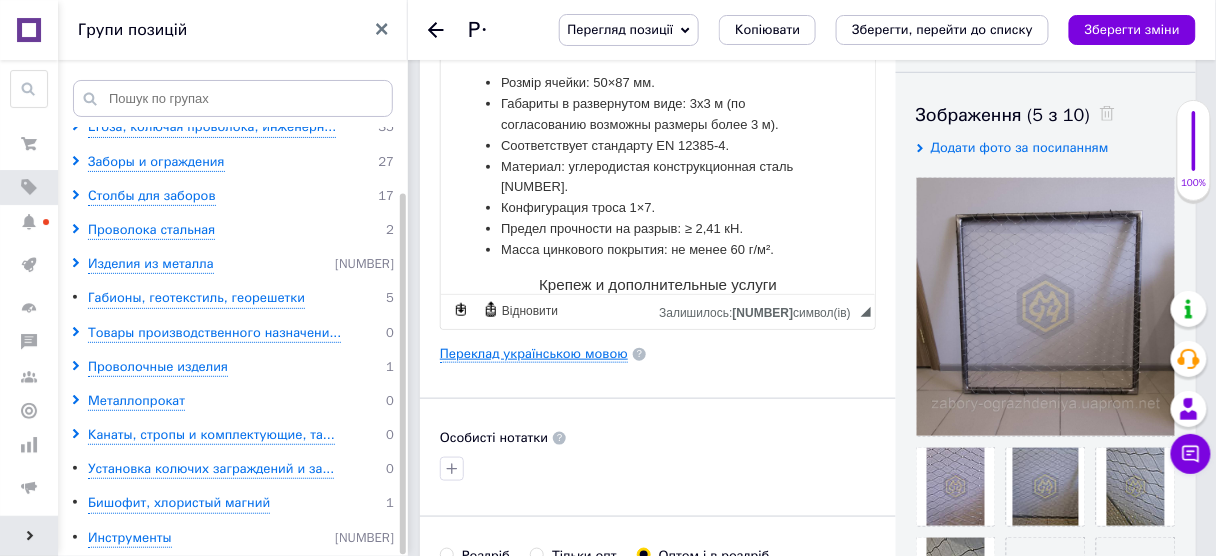 click on "Переклад українською мовою" at bounding box center (534, 354) 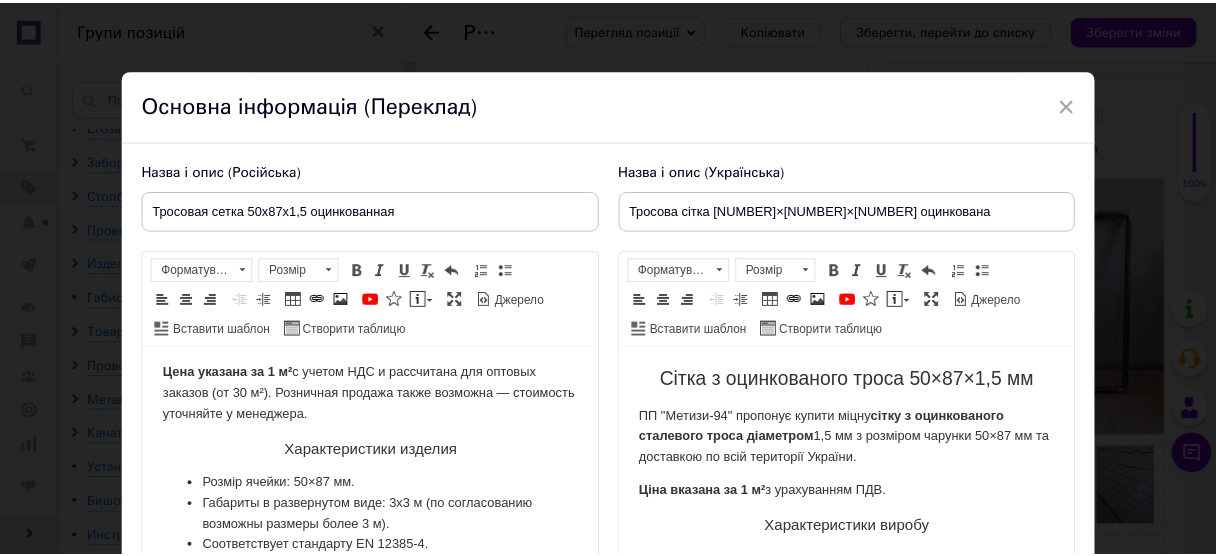 scroll, scrollTop: 0, scrollLeft: 0, axis: both 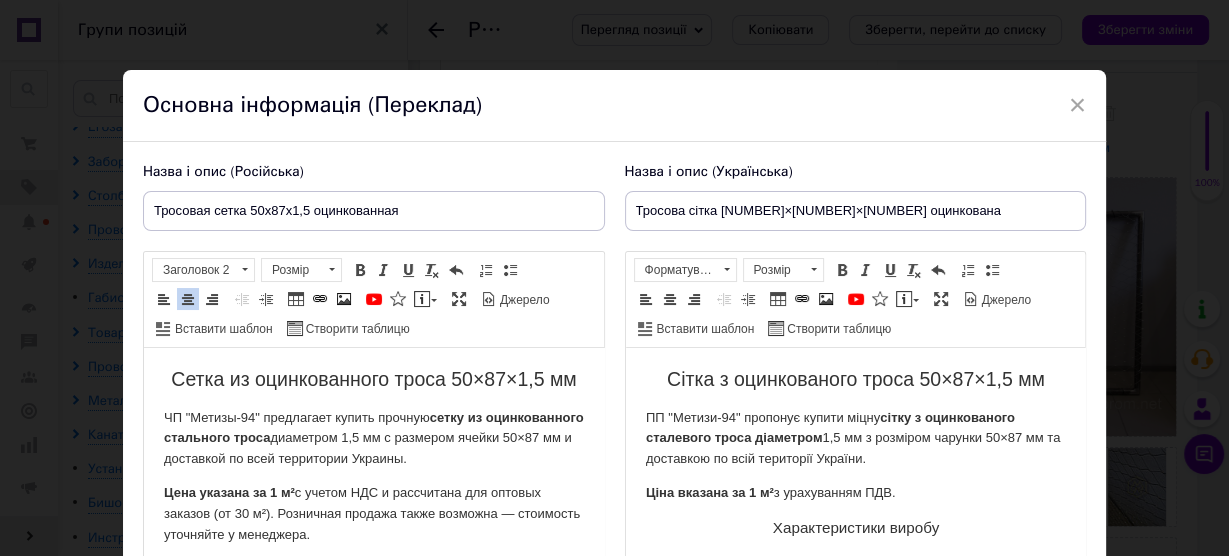 click on "ЧП "[COMPANY]" предлагает купить прочную сетку из оцинкованного стального троса диаметром 1,5 мм с размером ячейки 50×87 мм и доставкой по всей территории [COUNTRY]." at bounding box center [373, 439] 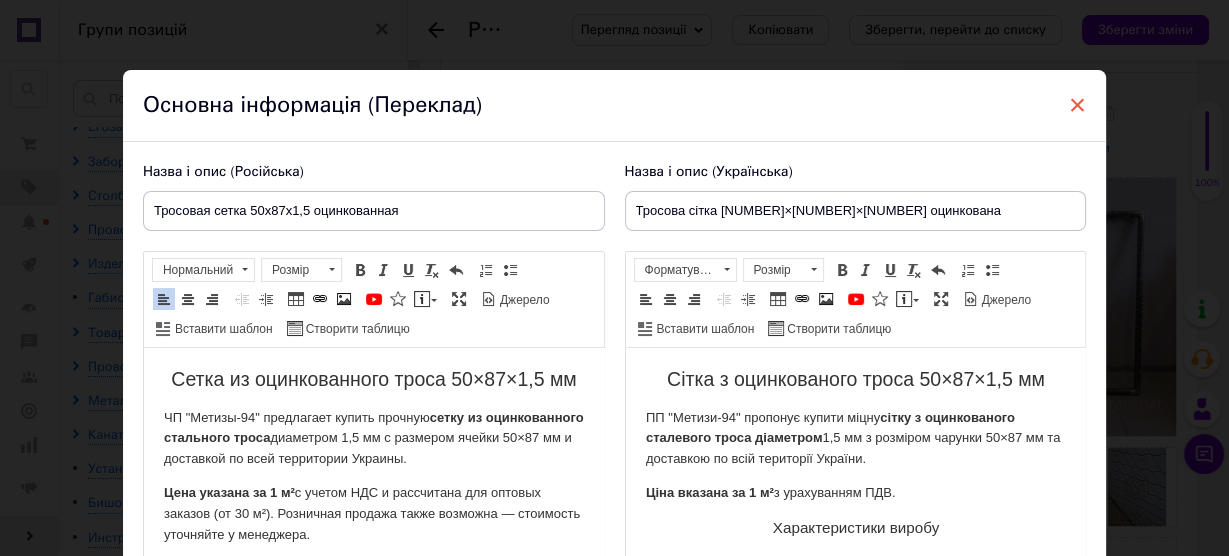 click on "×" at bounding box center (1078, 105) 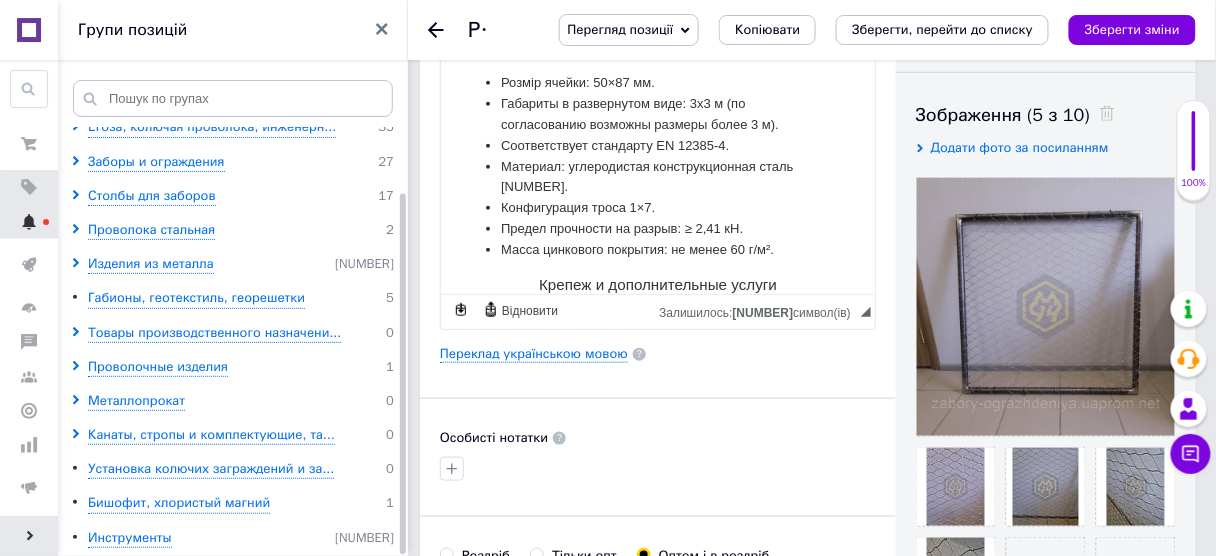 click 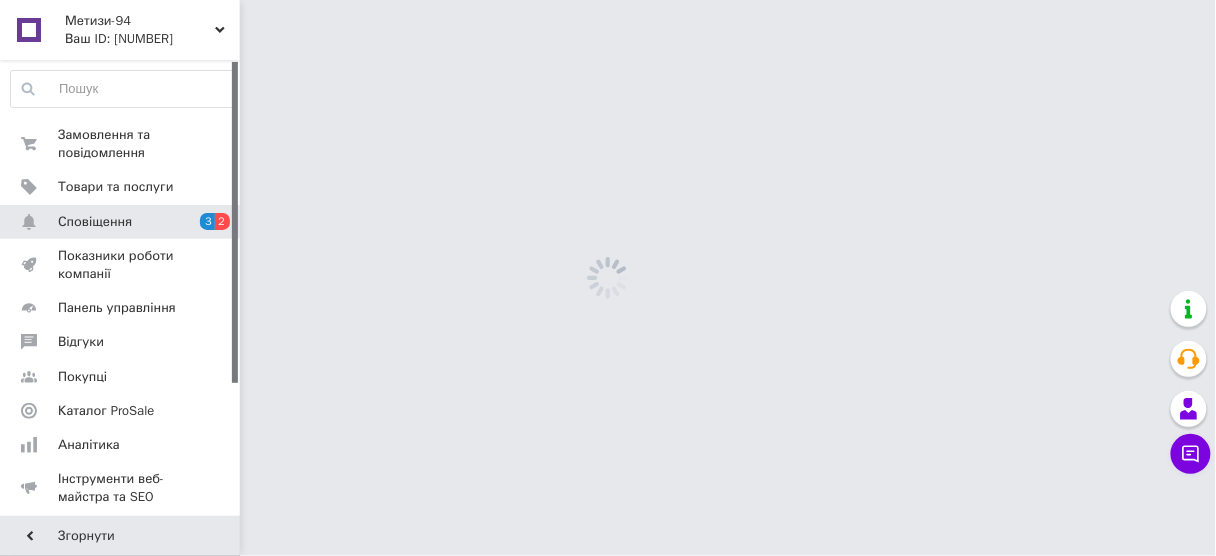 scroll, scrollTop: 0, scrollLeft: 0, axis: both 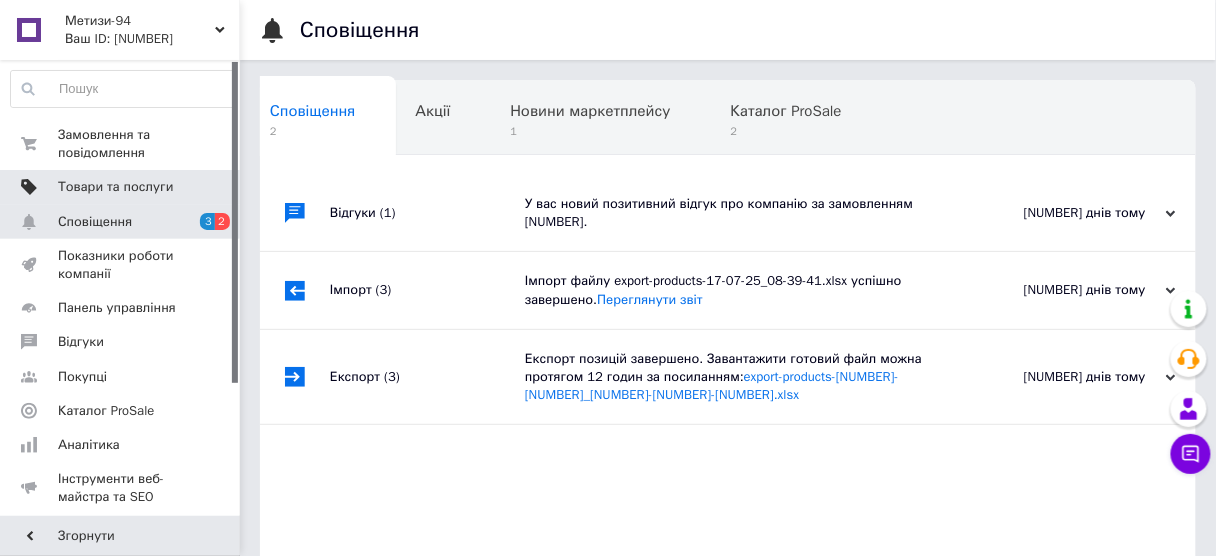 click on "Товари та послуги" at bounding box center (123, 187) 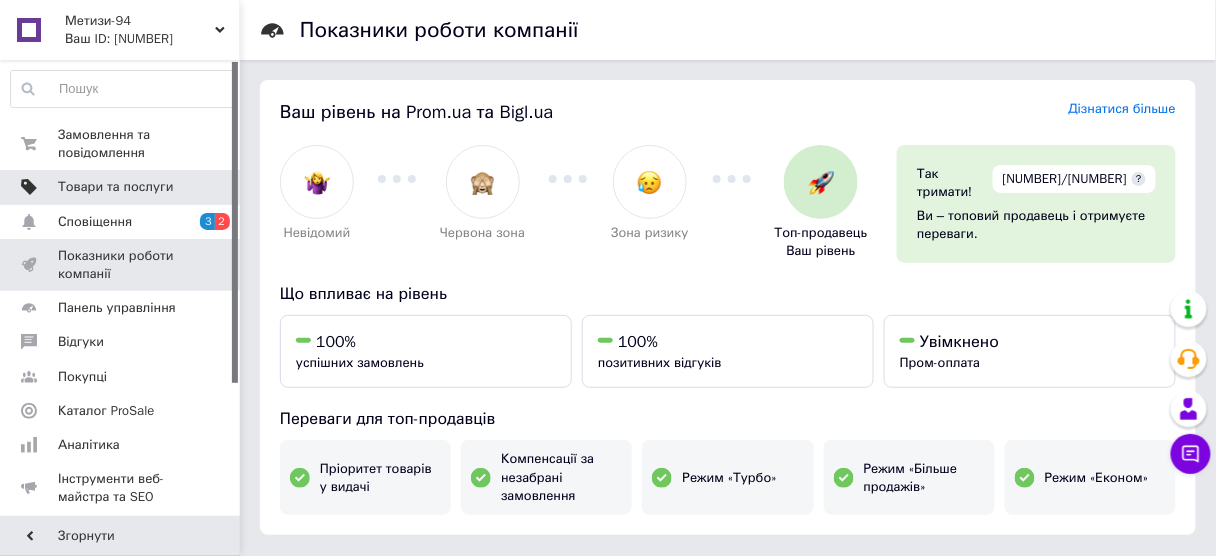click on "Товари та послуги" at bounding box center [115, 187] 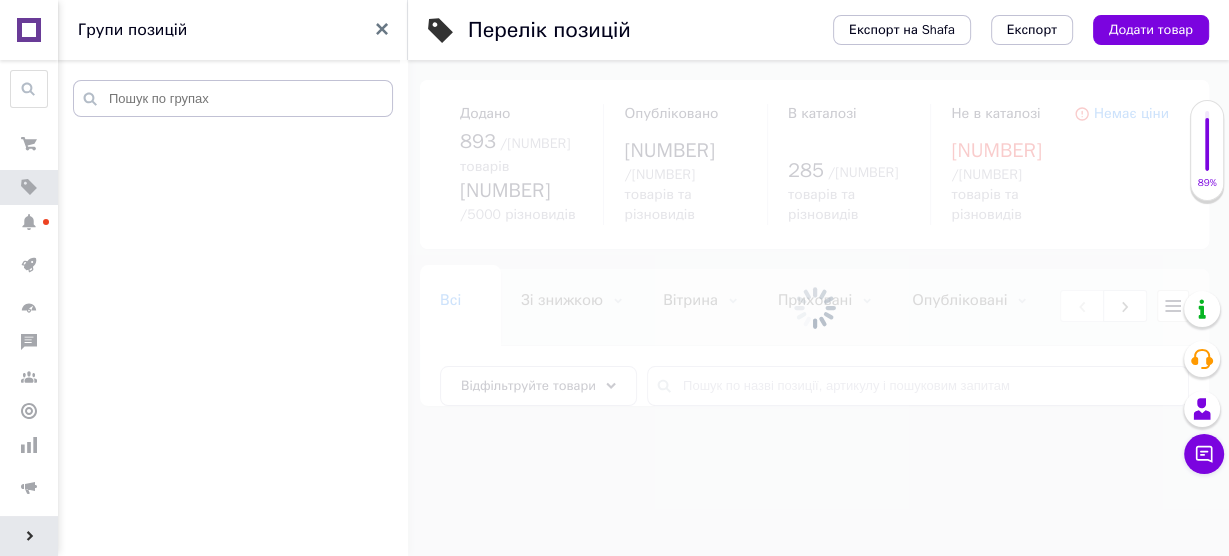 click on "Показники роботи компанії" at bounding box center (152, 265) 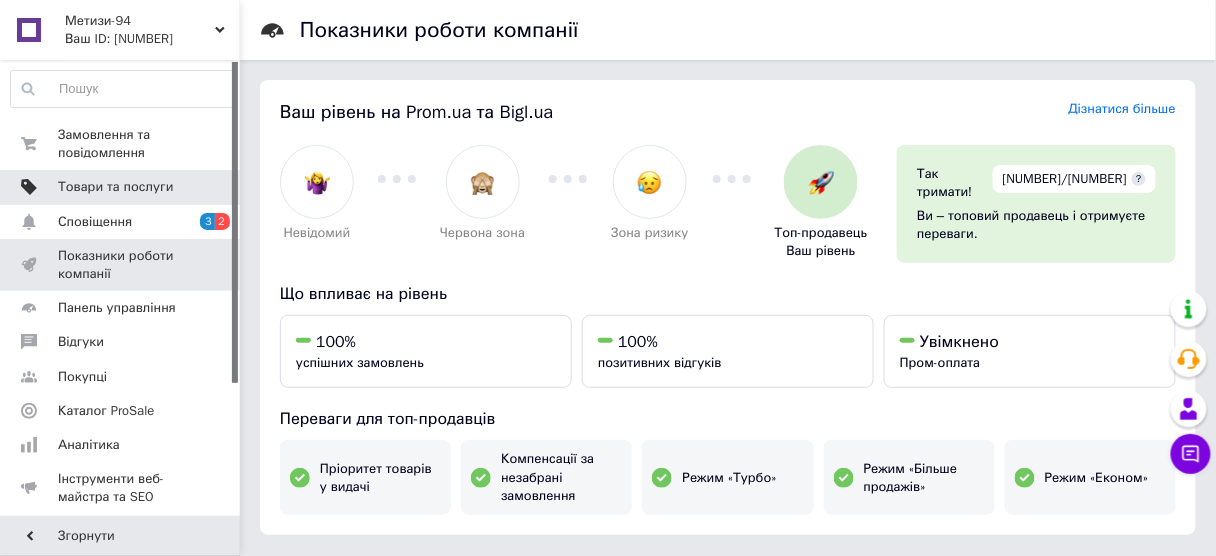 click on "Товари та послуги" at bounding box center (115, 187) 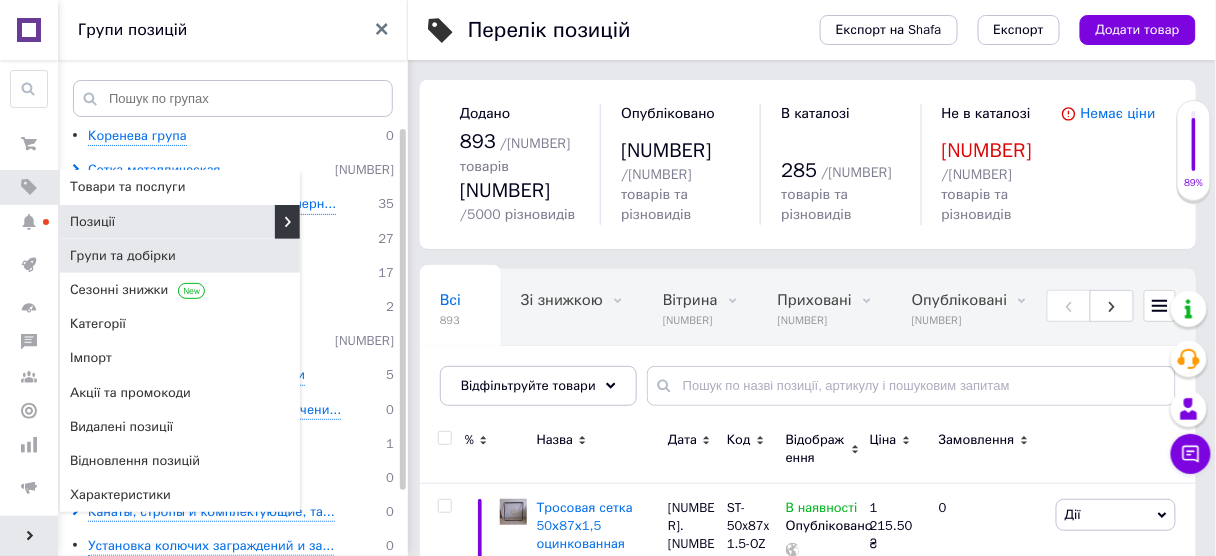 click on "Групи та добірки" at bounding box center (123, 256) 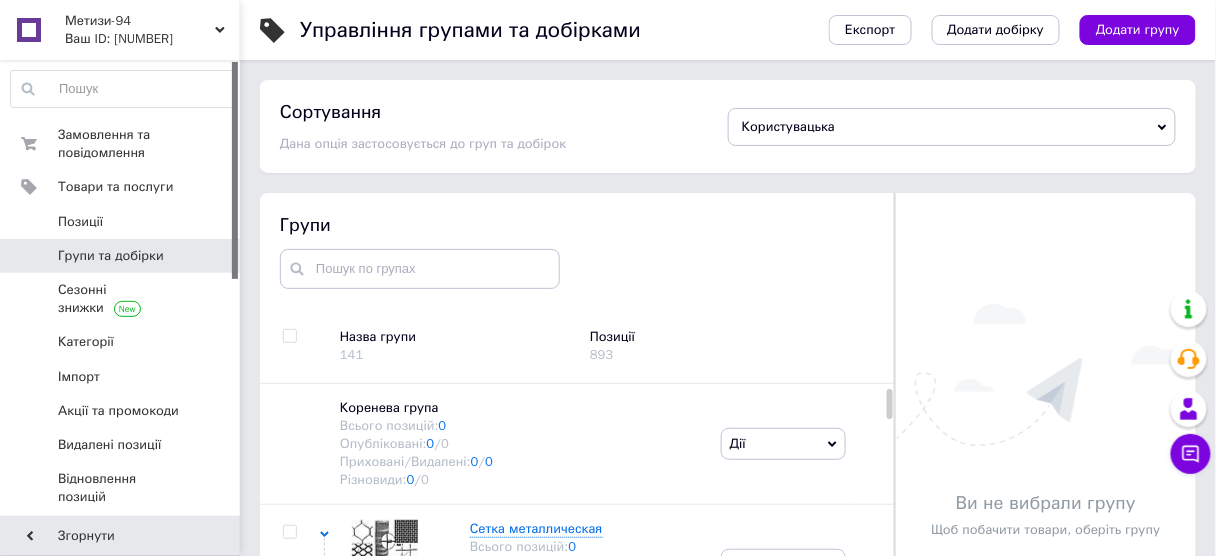 scroll, scrollTop: 76, scrollLeft: 0, axis: vertical 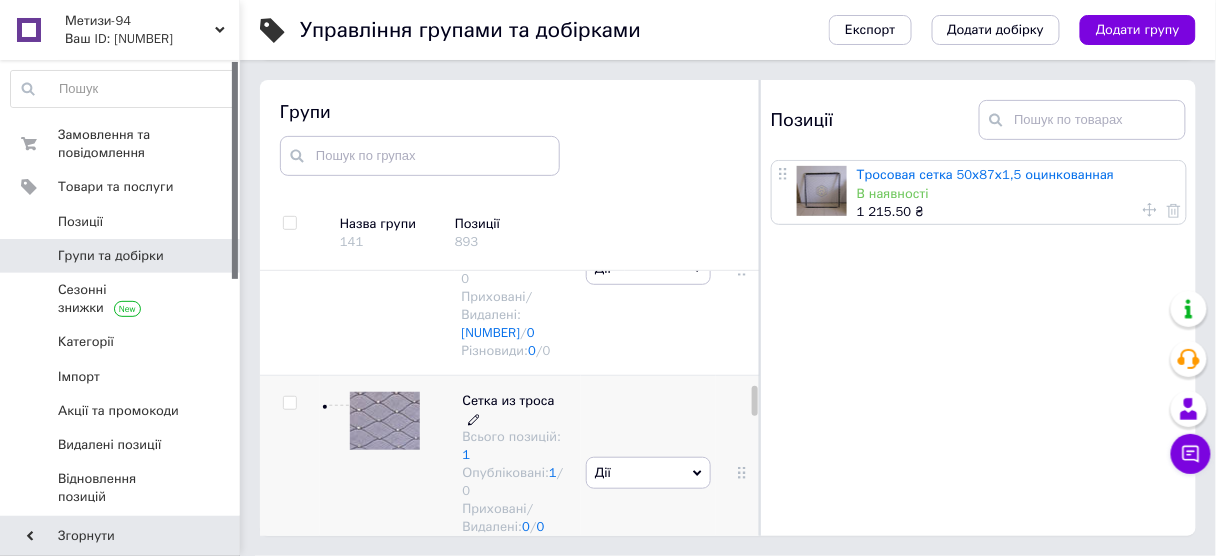 click 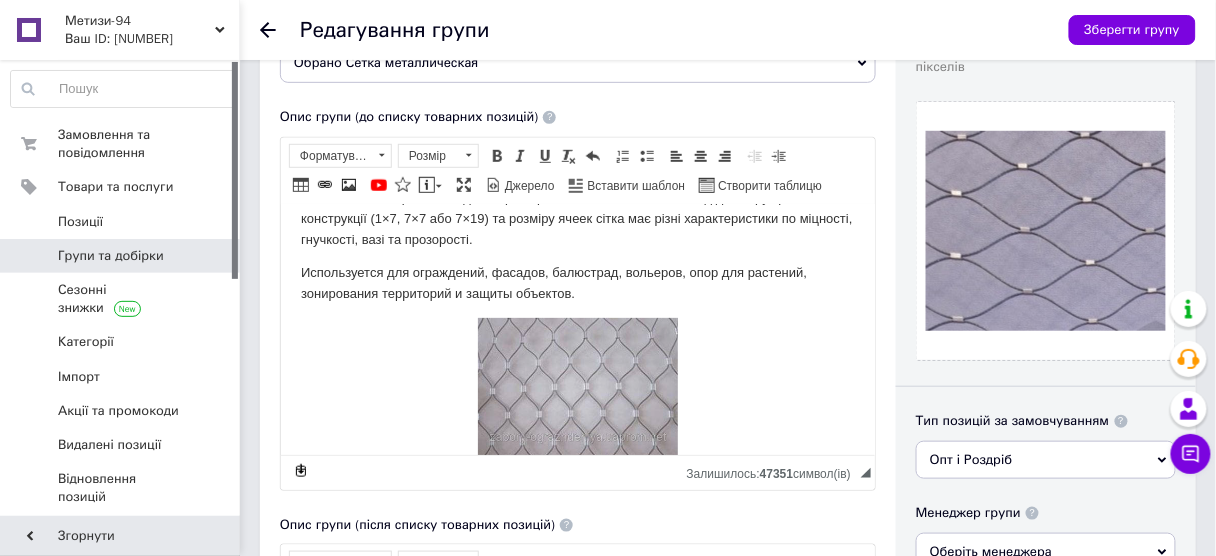 scroll, scrollTop: 160, scrollLeft: 0, axis: vertical 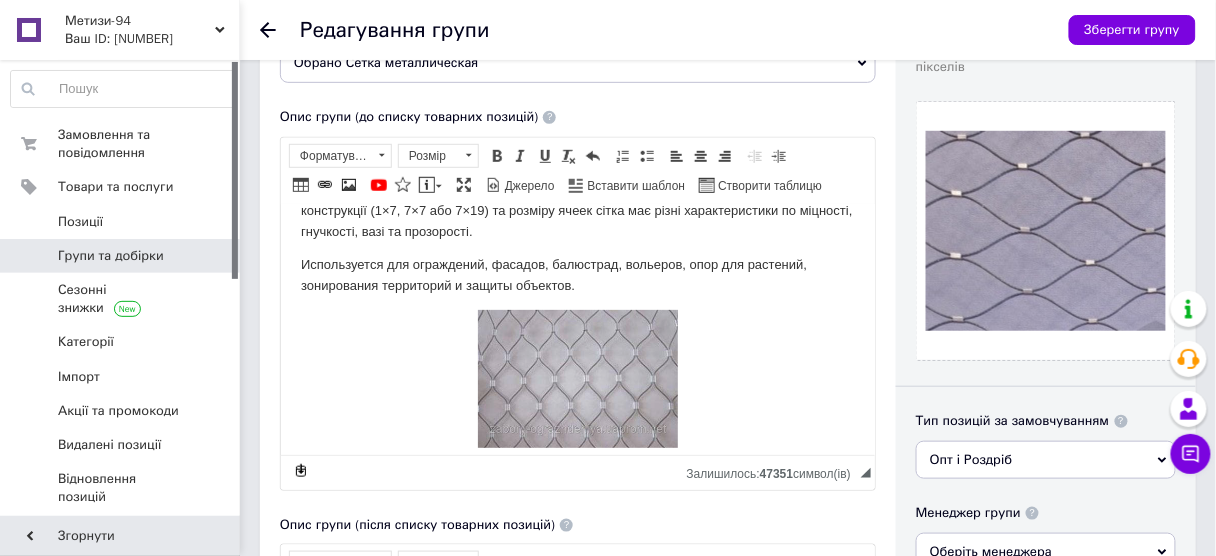 click at bounding box center [577, 378] 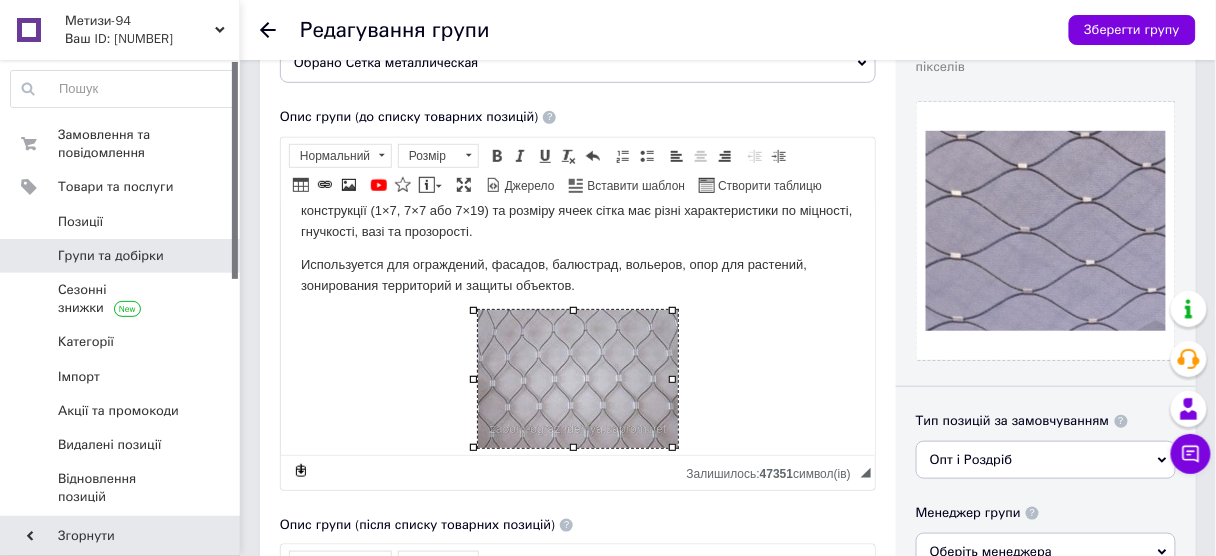 type 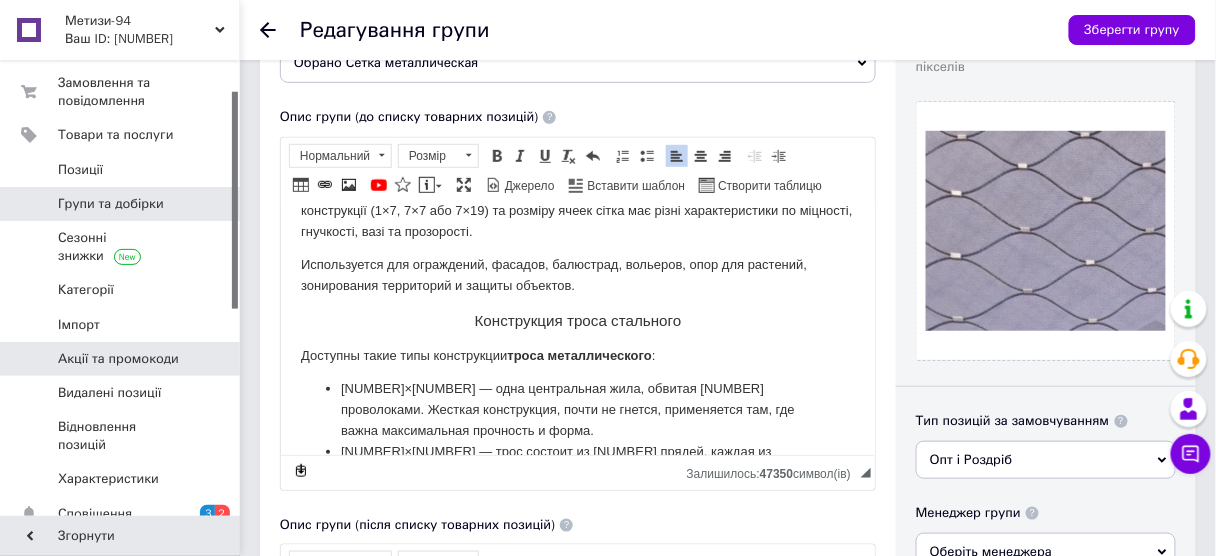 scroll, scrollTop: 80, scrollLeft: 0, axis: vertical 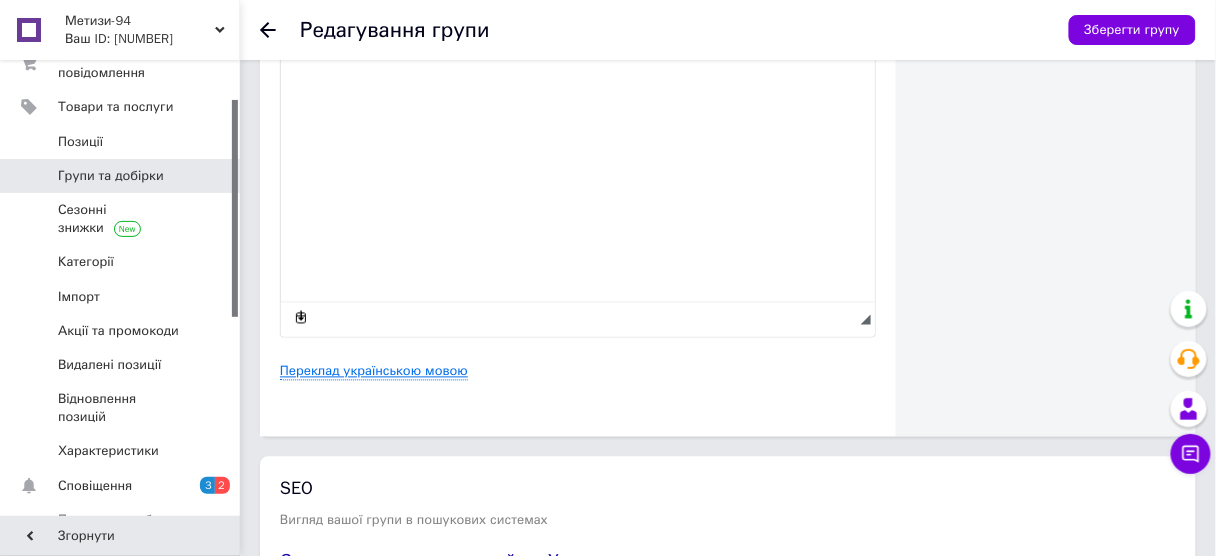 click on "Переклад українською мовою" at bounding box center (374, 372) 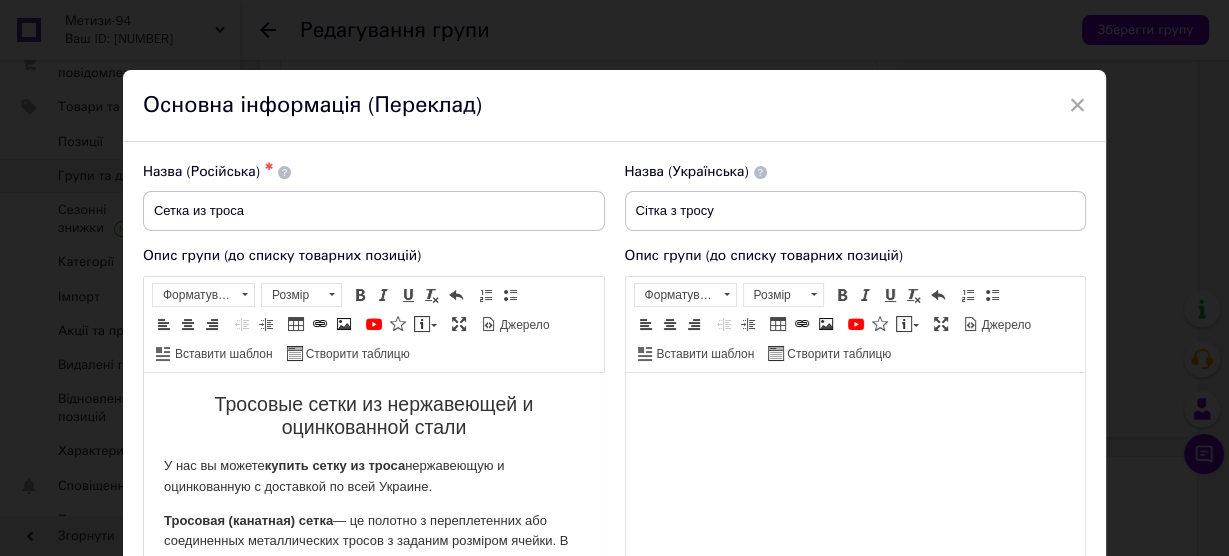 scroll, scrollTop: 0, scrollLeft: 0, axis: both 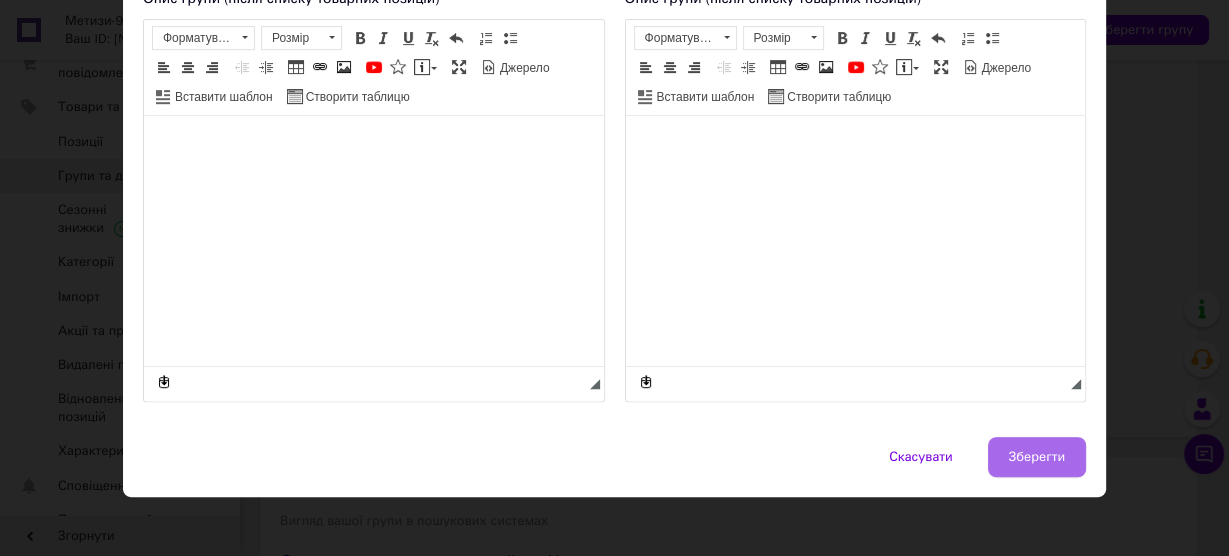 click on "Зберегти" at bounding box center (1037, 457) 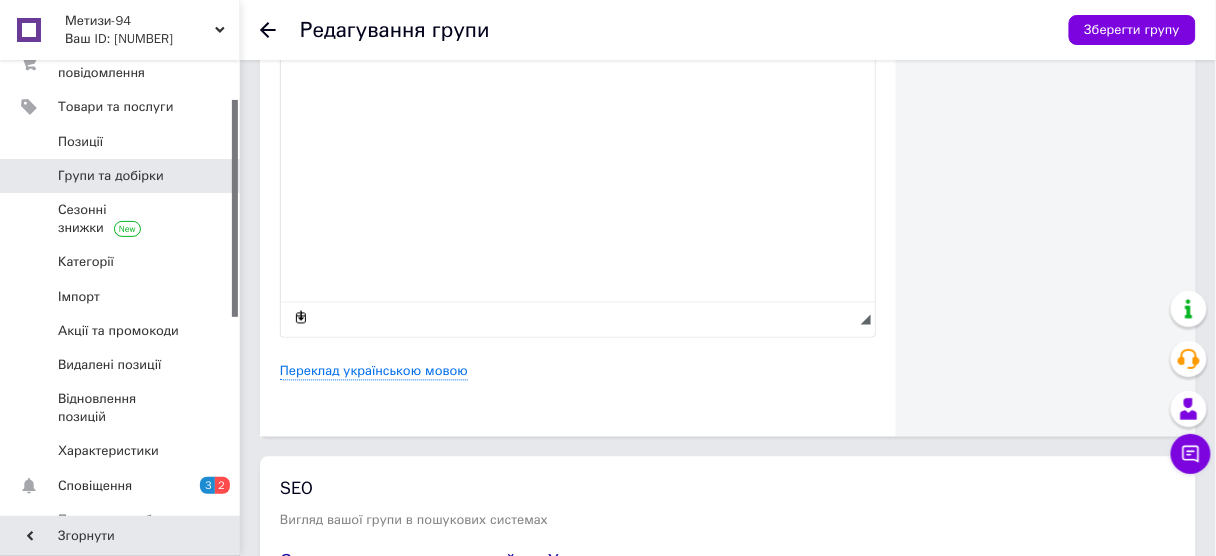 scroll, scrollTop: 160, scrollLeft: 0, axis: vertical 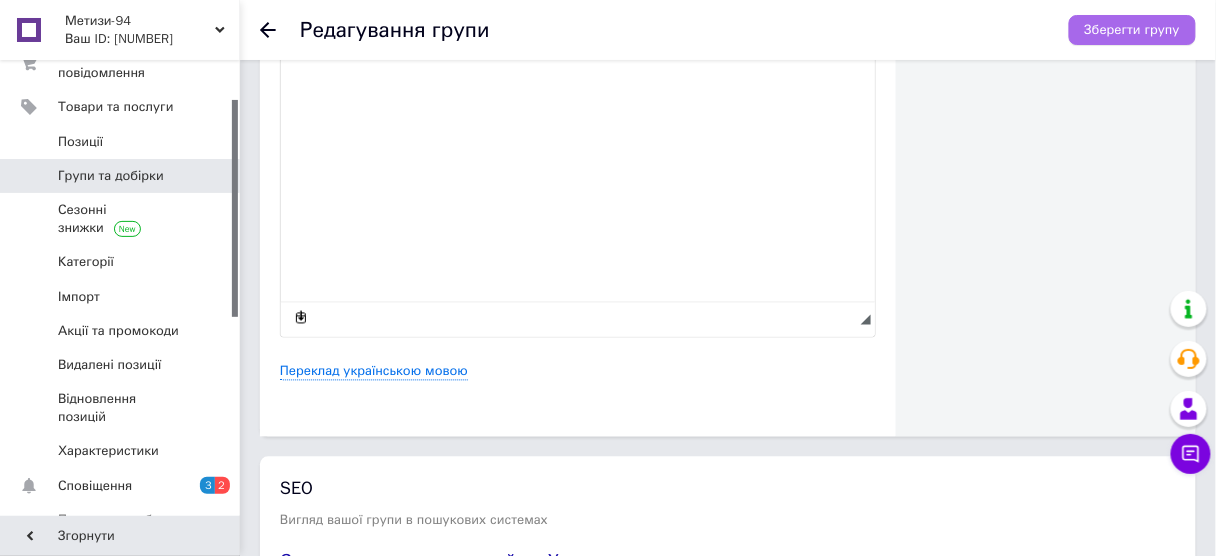 click on "Зберегти групу" at bounding box center (1132, 30) 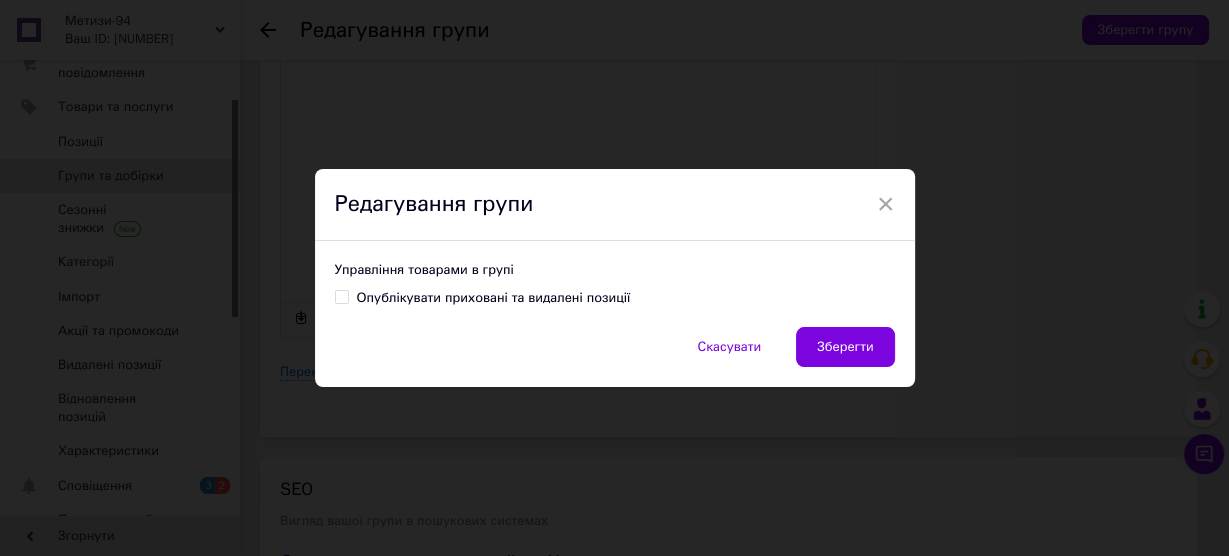 click on "Зберегти" at bounding box center (845, 347) 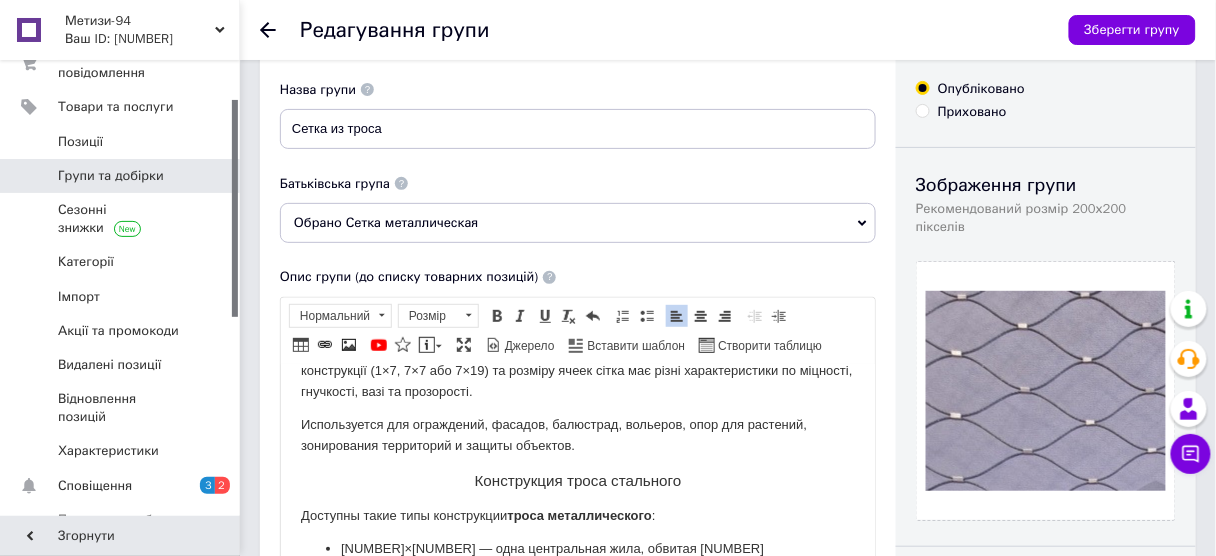 scroll, scrollTop: 0, scrollLeft: 0, axis: both 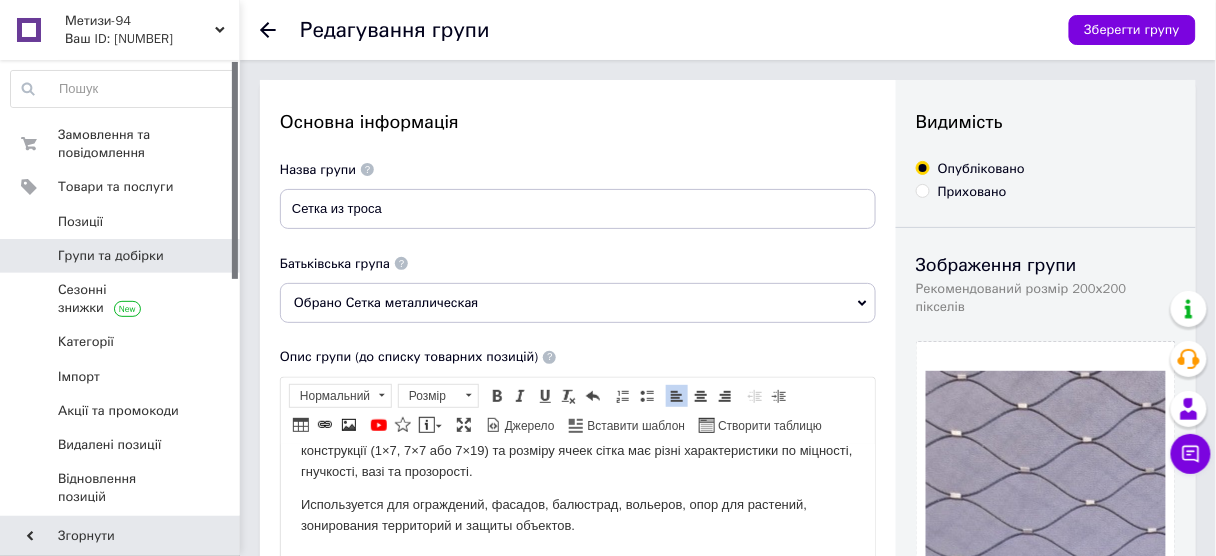 click on "Групи та добірки" at bounding box center (111, 256) 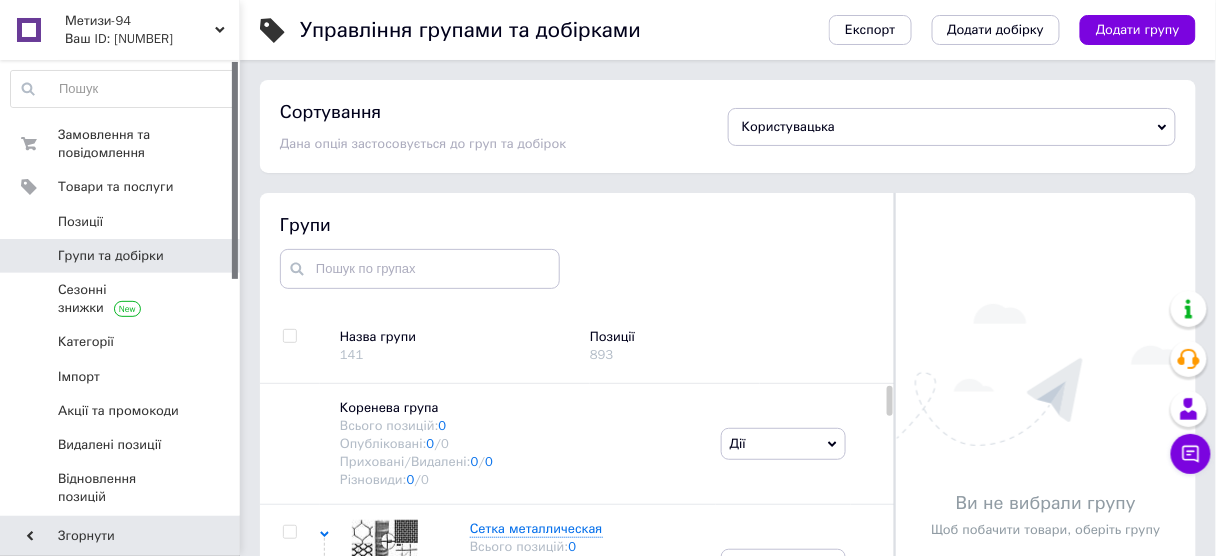 scroll, scrollTop: 88, scrollLeft: 0, axis: vertical 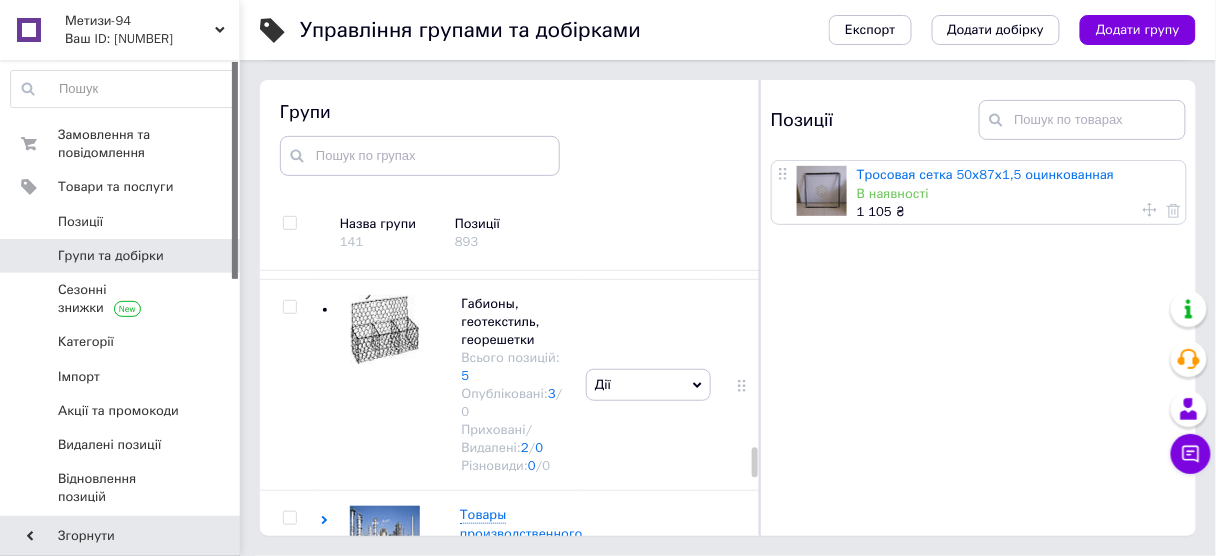 drag, startPoint x: 753, startPoint y: 325, endPoint x: 766, endPoint y: 460, distance: 135.62448 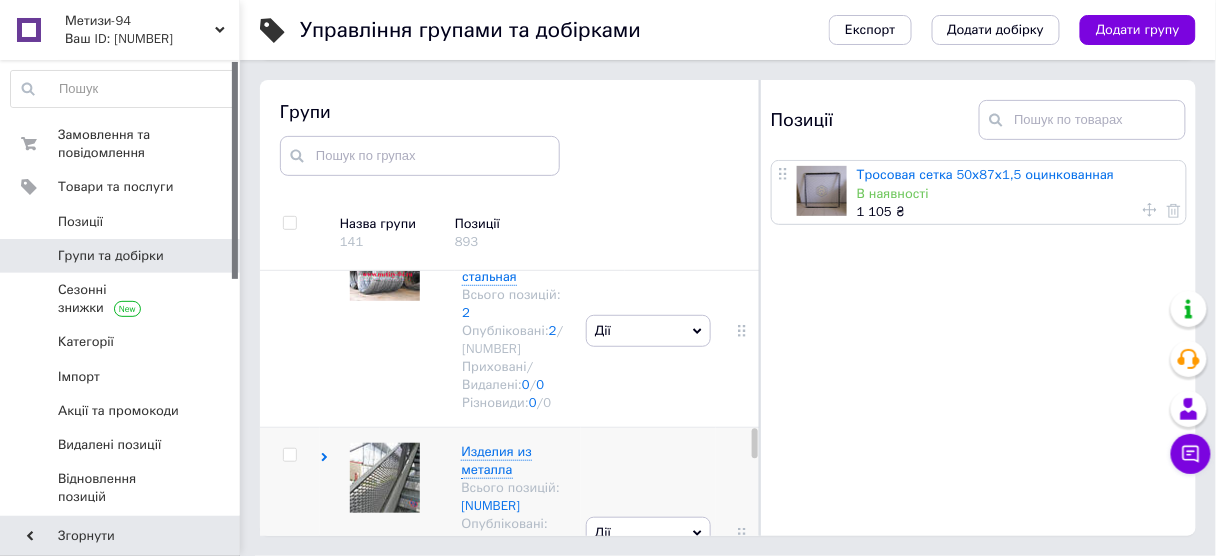 scroll, scrollTop: 3263, scrollLeft: 0, axis: vertical 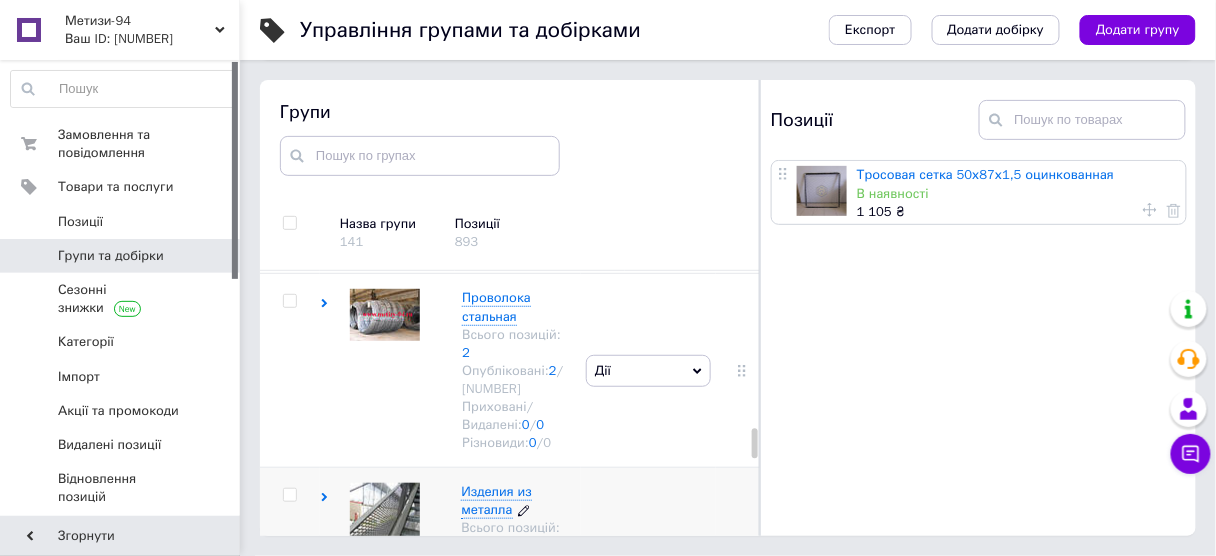click on "Изделия из металла" at bounding box center (496, 500) 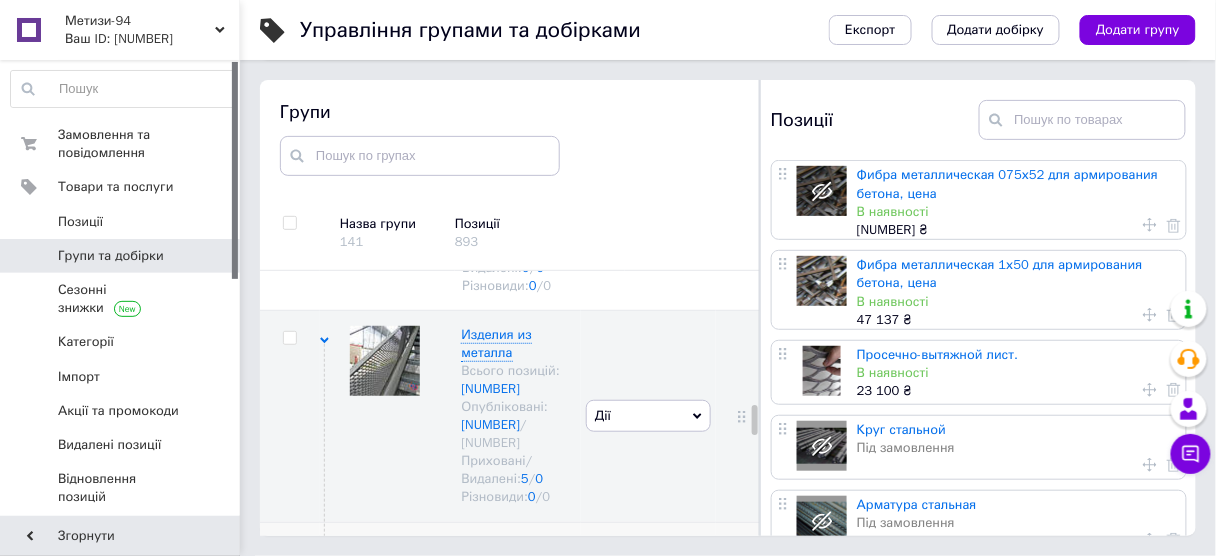 scroll, scrollTop: 3423, scrollLeft: 0, axis: vertical 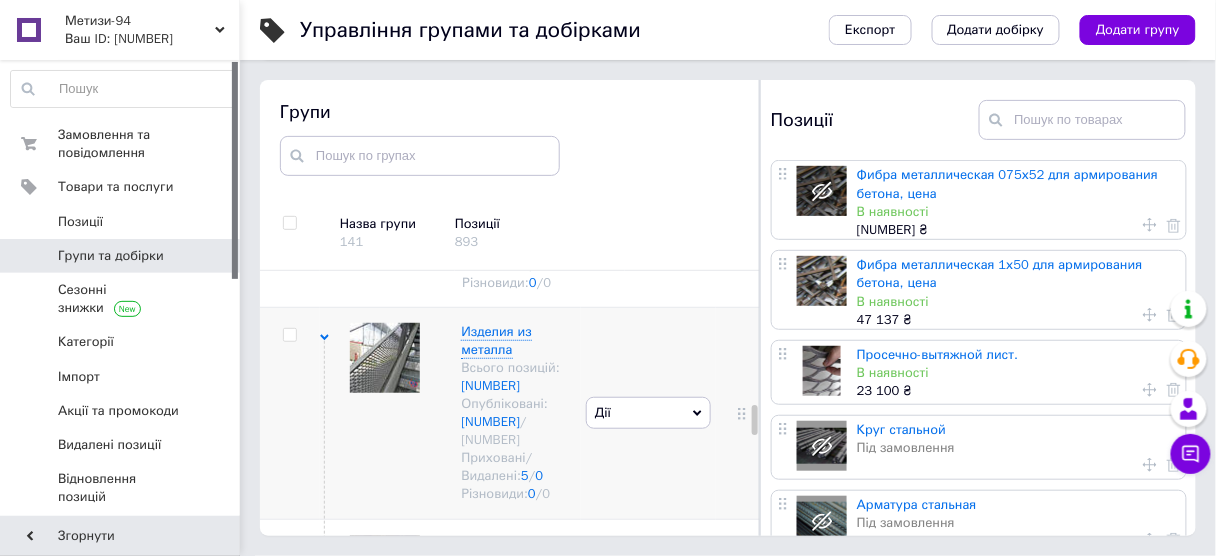 click on "Дії" at bounding box center (648, 413) 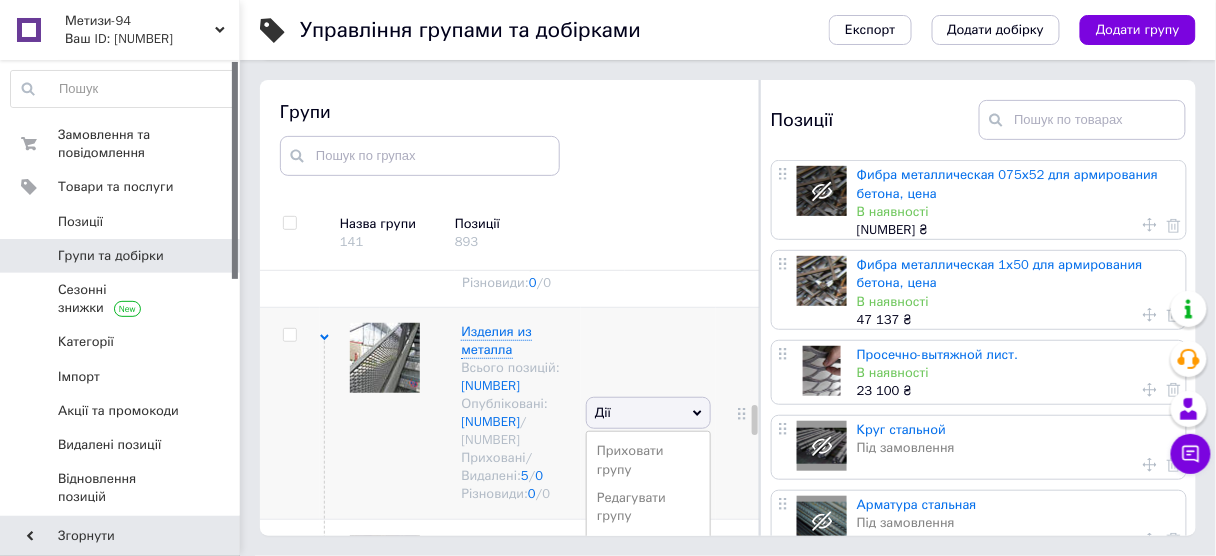 click on "Додати товар" at bounding box center (648, 572) 